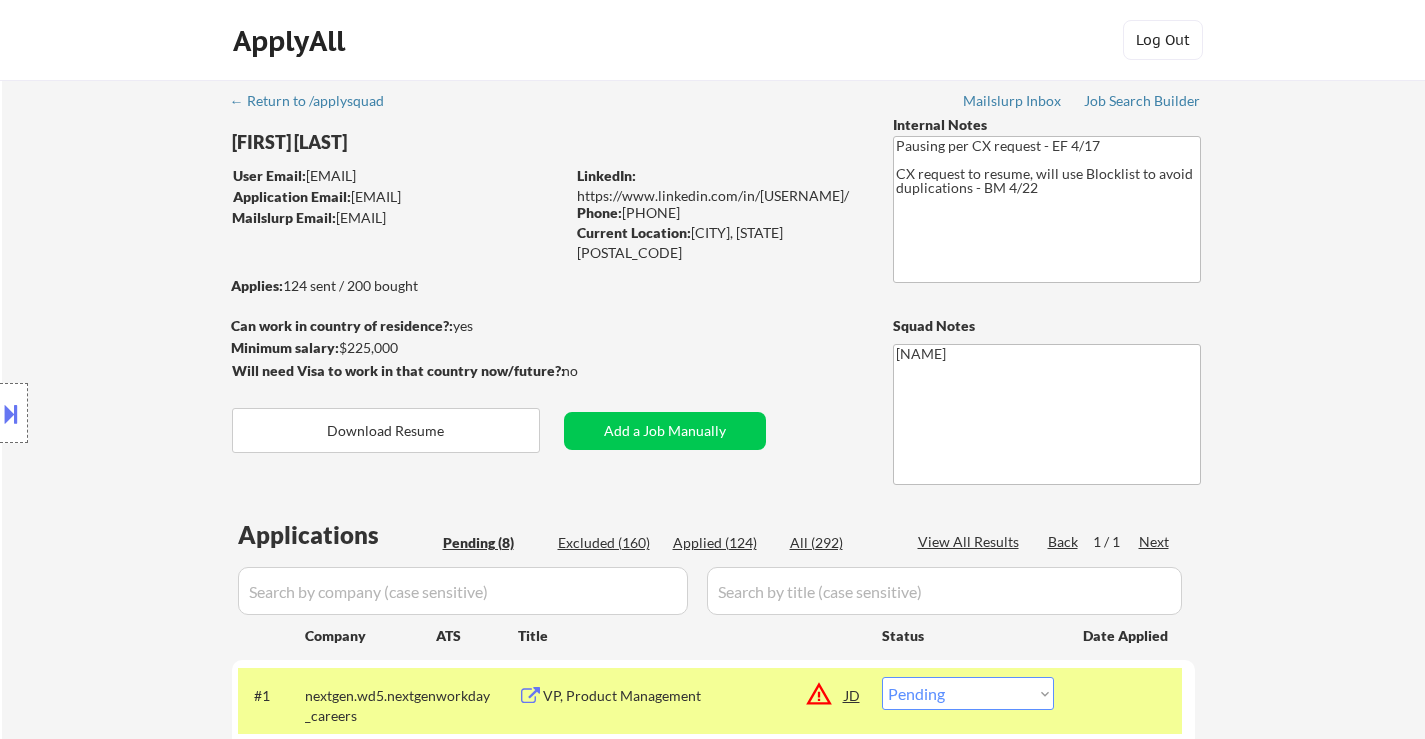 select on ""pending"" 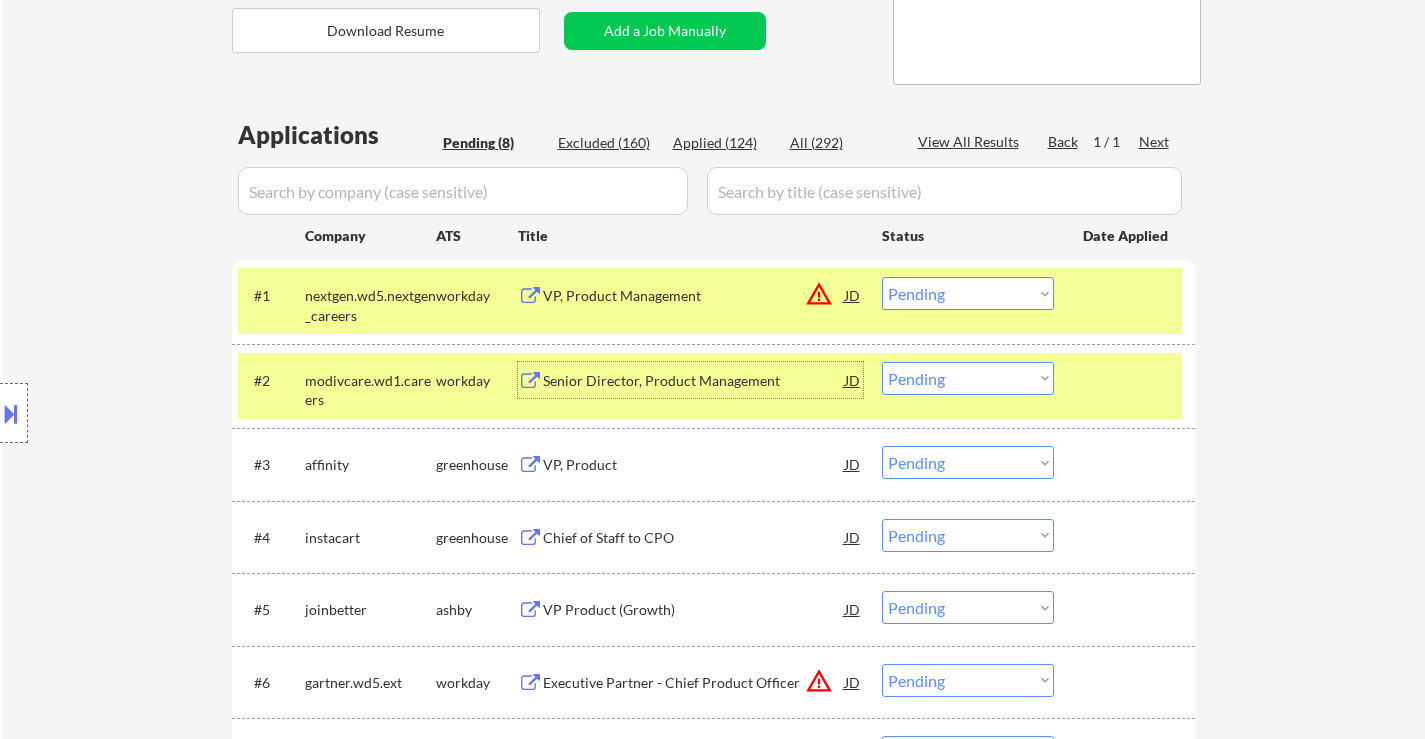click on "Choose an option... Pending Applied Excluded (Questions) Excluded (Expired) Excluded (Location) Excluded (Bad Match) Excluded (Blocklist) Excluded (Salary) Excluded (Other)" at bounding box center (968, 378) 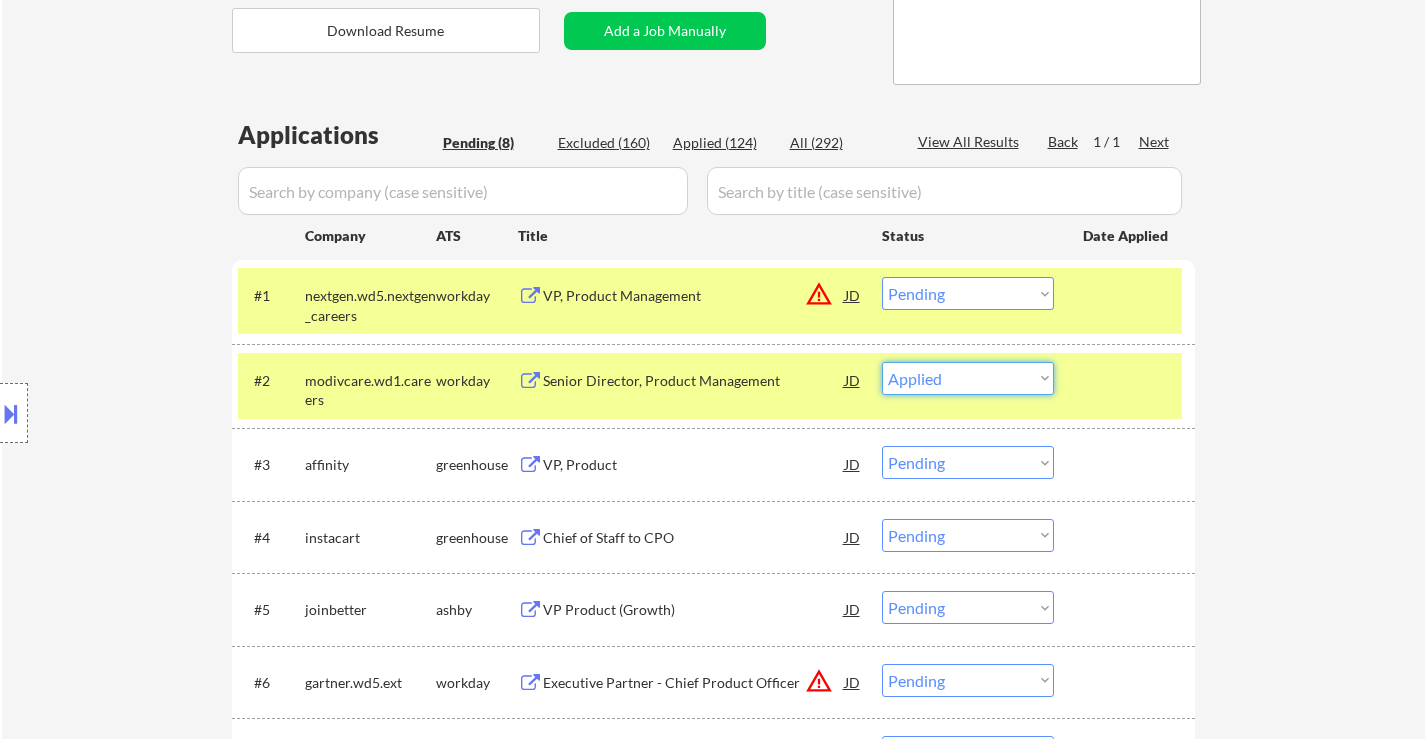click on "Choose an option... Pending Applied Excluded (Questions) Excluded (Expired) Excluded (Location) Excluded (Bad Match) Excluded (Blocklist) Excluded (Salary) Excluded (Other)" at bounding box center (968, 378) 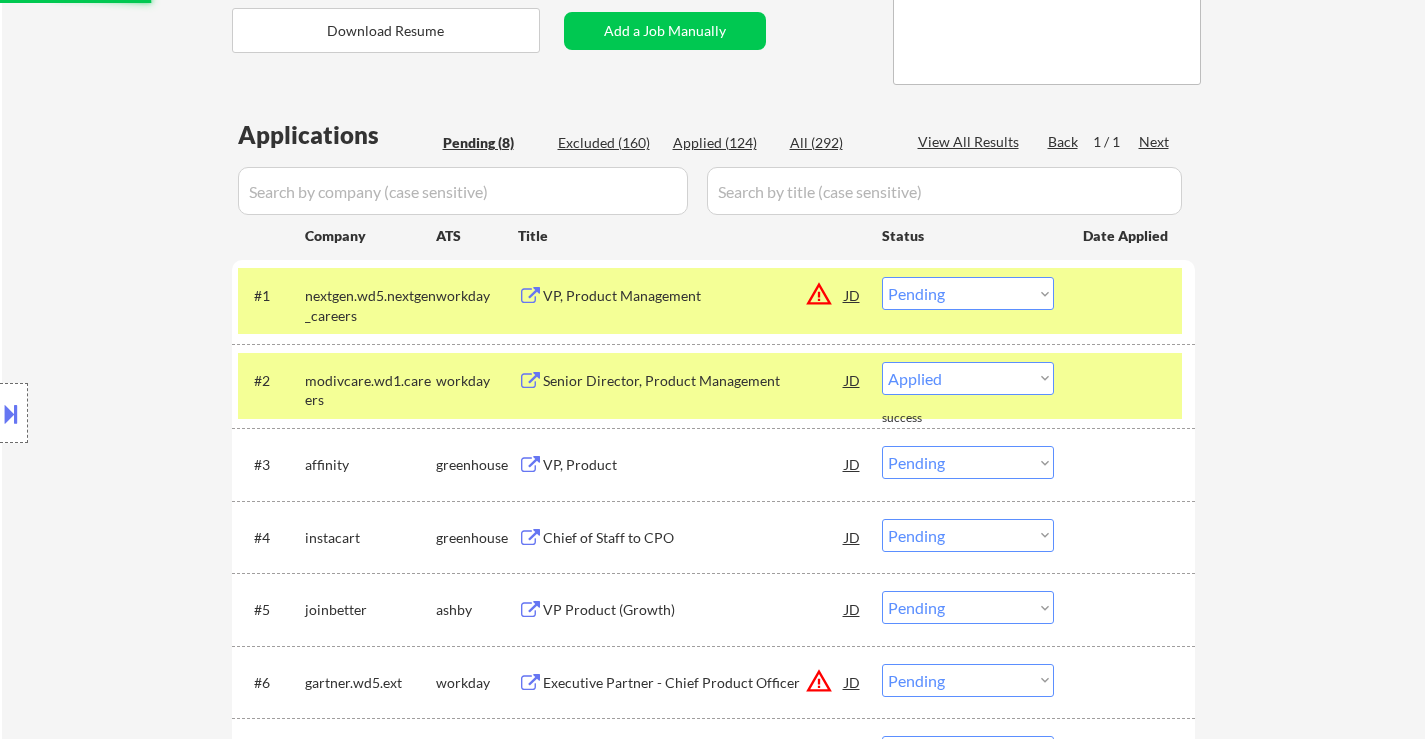 select on ""pending"" 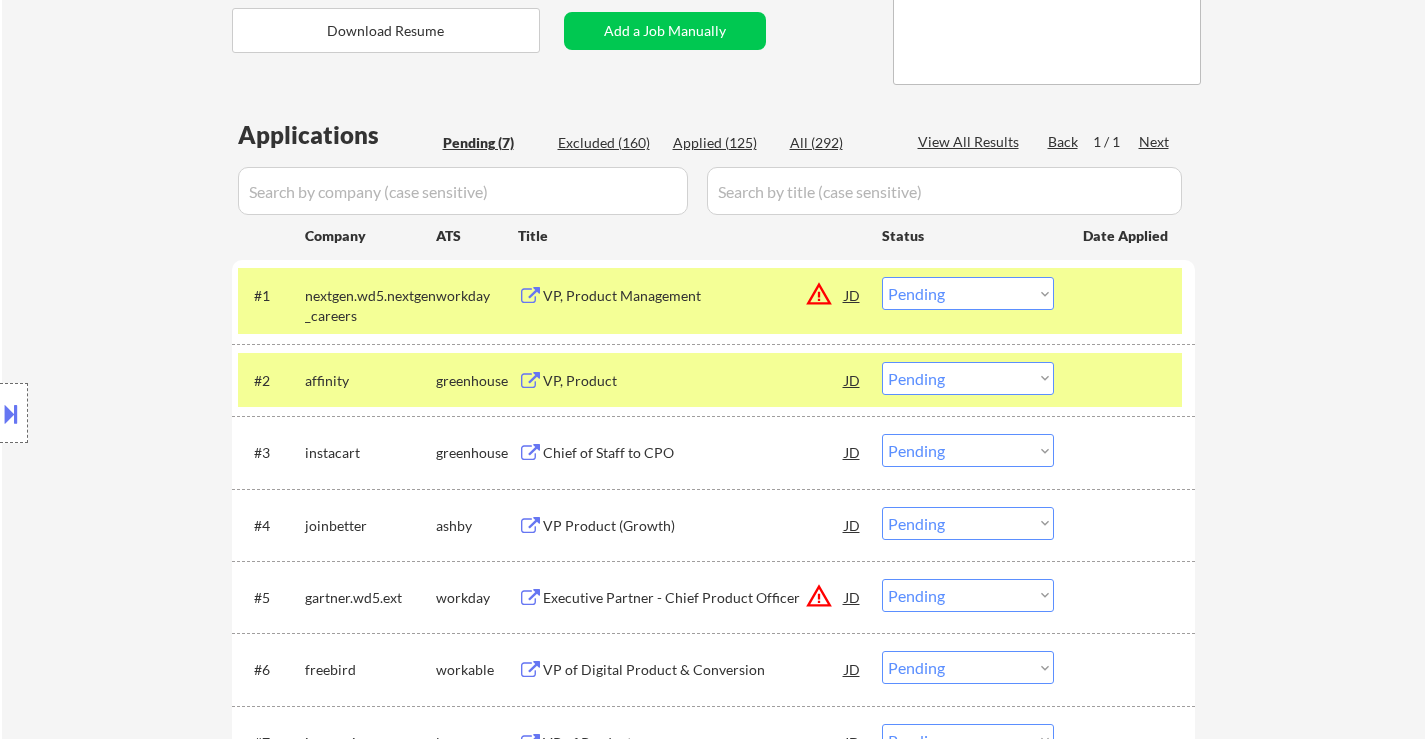 click on "Choose an option... Pending Applied Excluded (Questions) Excluded (Expired) Excluded (Location) Excluded (Bad Match) Excluded (Blocklist) Excluded (Salary) Excluded (Other)" at bounding box center (968, 293) 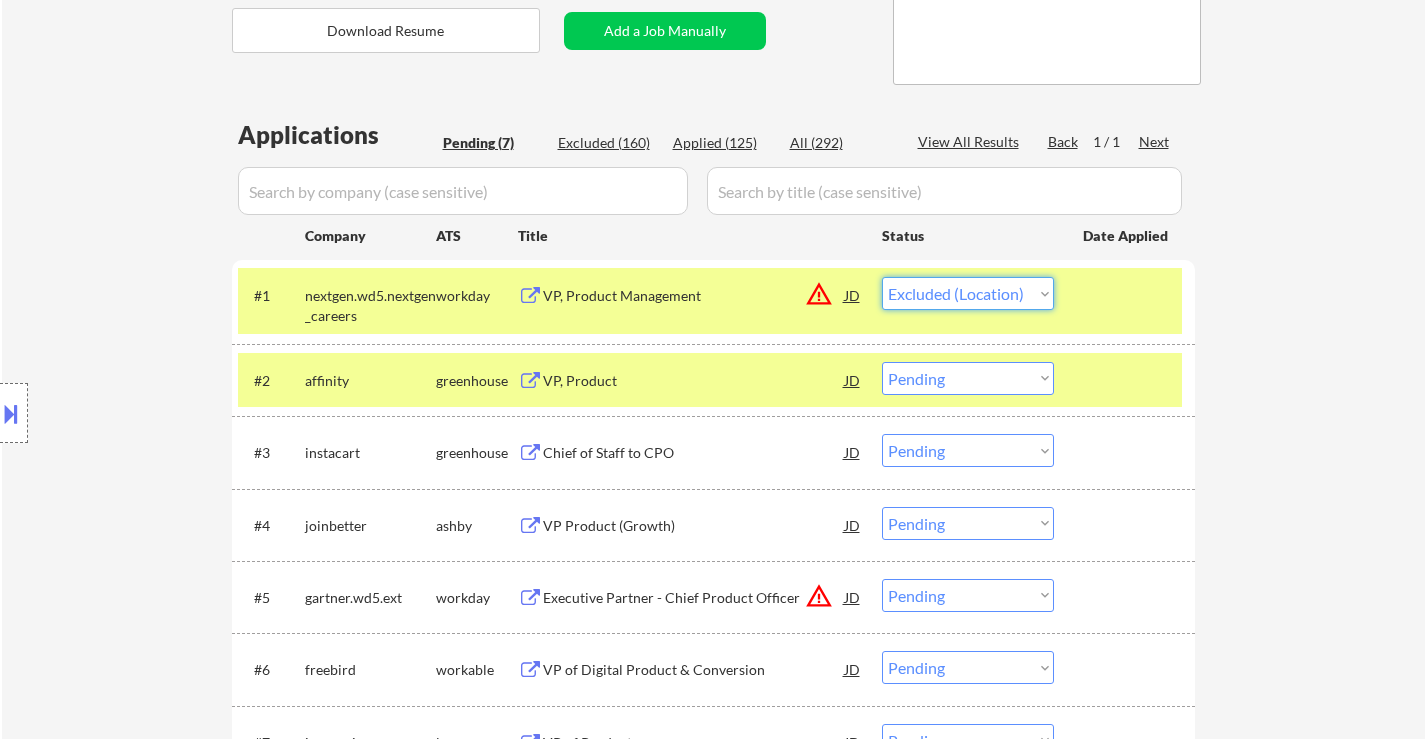 click on "Choose an option... Pending Applied Excluded (Questions) Excluded (Expired) Excluded (Location) Excluded (Bad Match) Excluded (Blocklist) Excluded (Salary) Excluded (Other)" at bounding box center (968, 293) 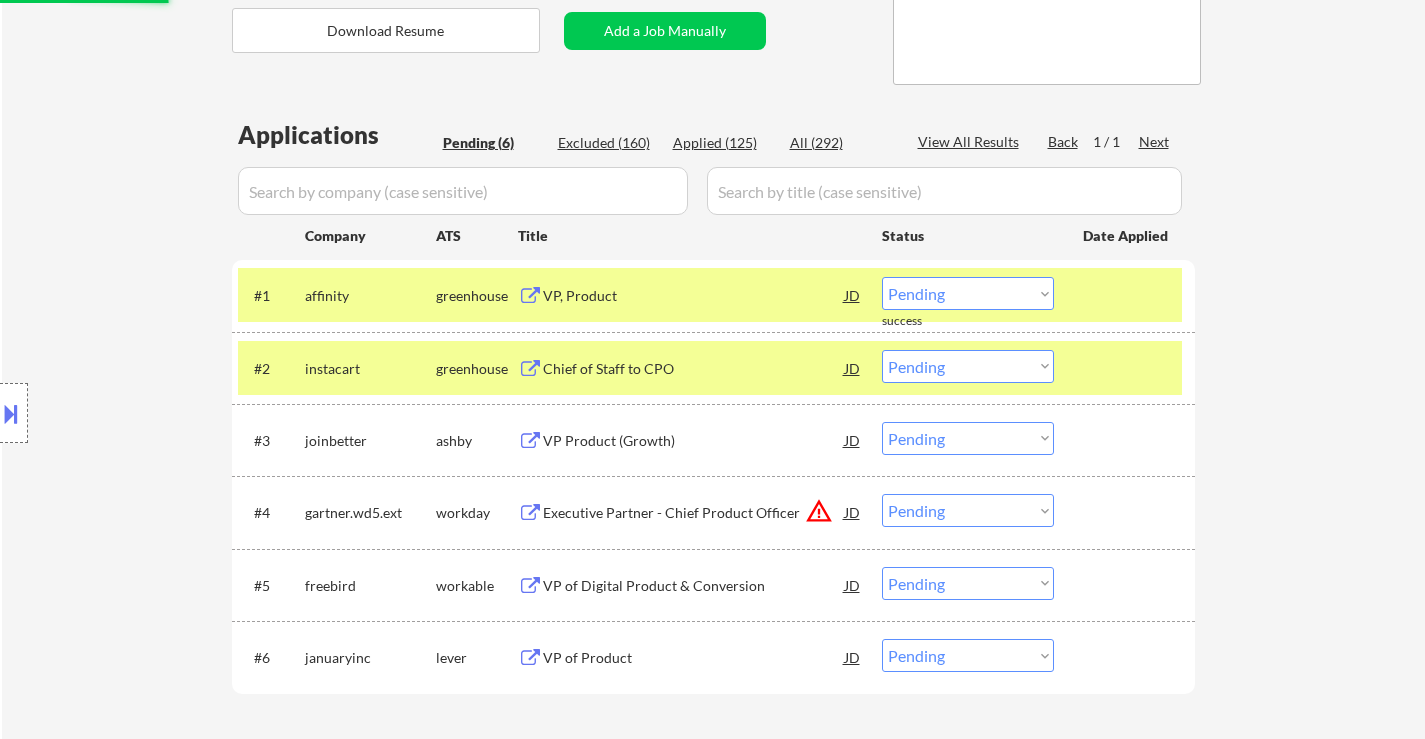 click at bounding box center [1127, 368] 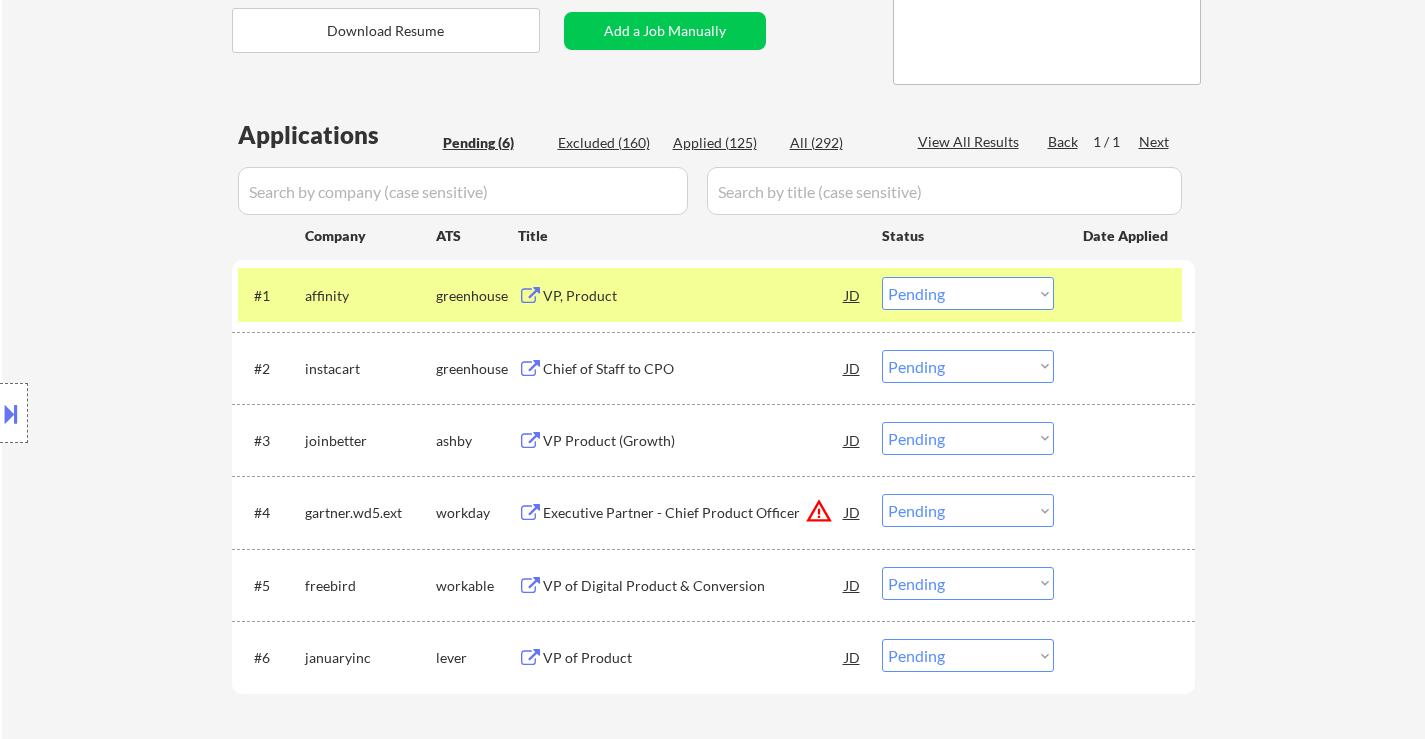 click at bounding box center [1127, 295] 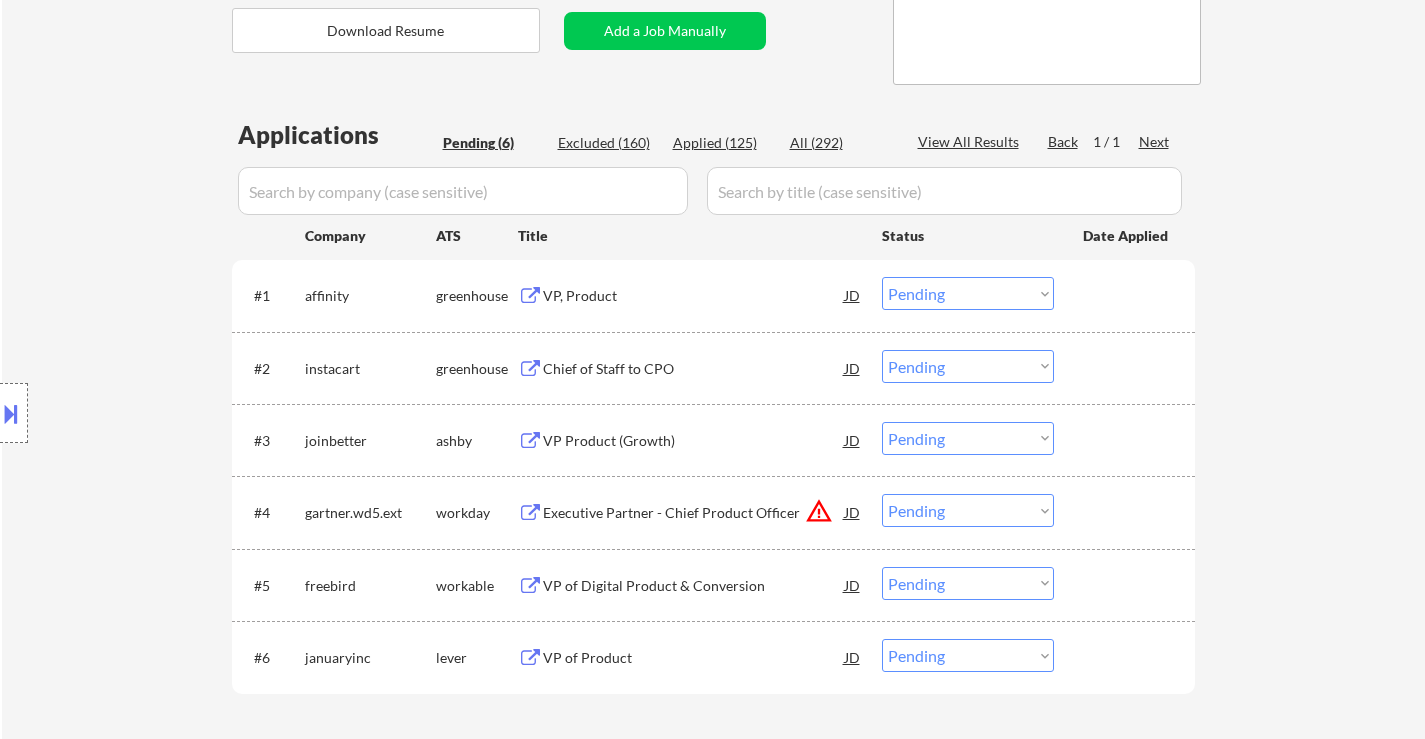 click on "VP, Product" at bounding box center (694, 296) 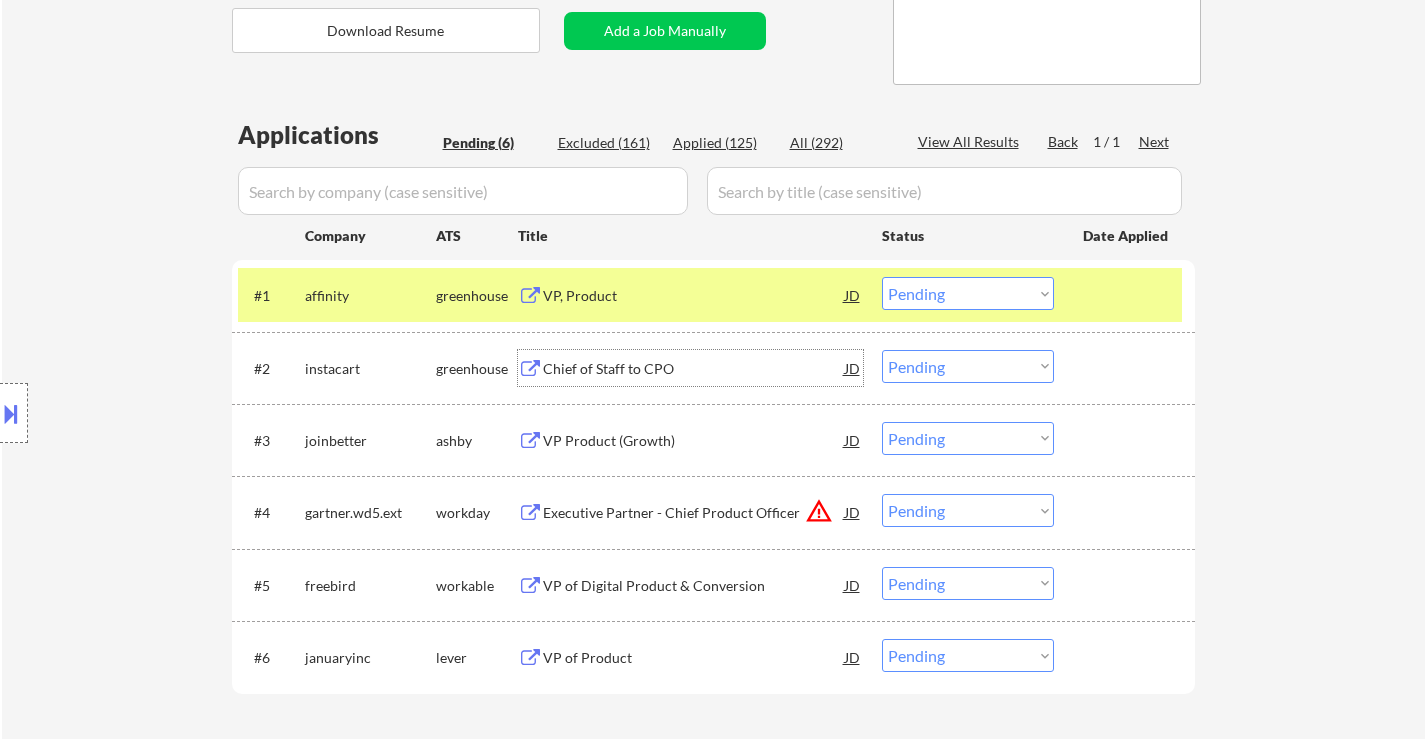 click on "Chief of Staff to CPO" at bounding box center [694, 369] 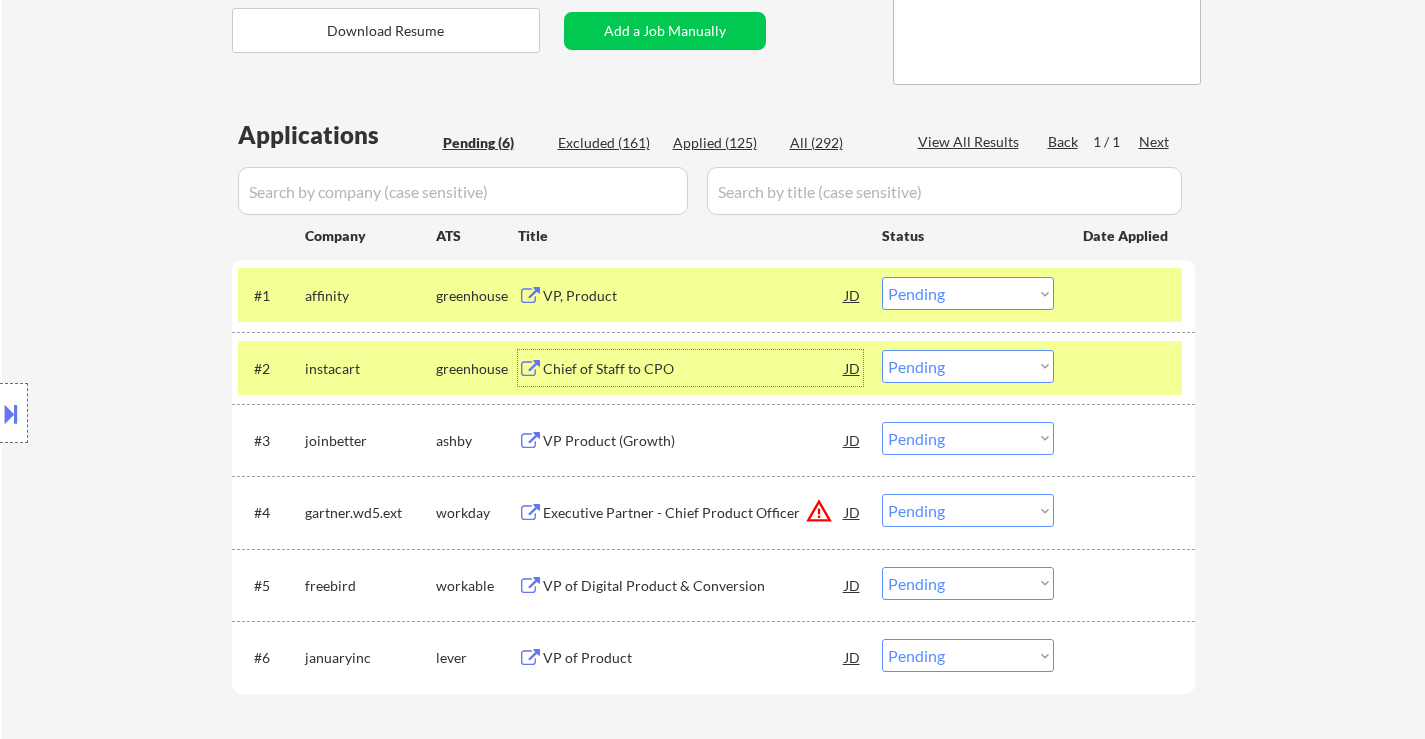 click on "Choose an option... Pending Applied Excluded (Questions) Excluded (Expired) Excluded (Location) Excluded (Bad Match) Excluded (Blocklist) Excluded (Salary) Excluded (Other)" at bounding box center (968, 293) 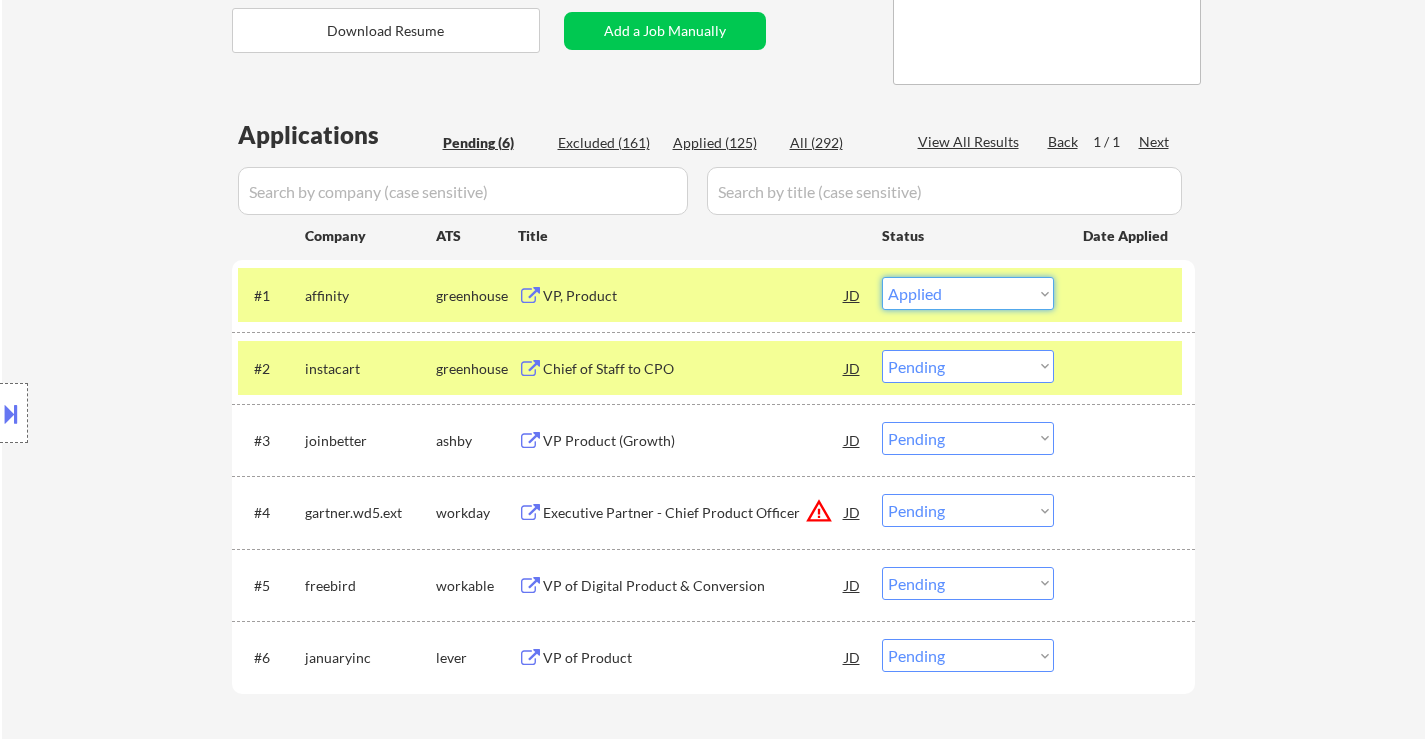 click on "Choose an option... Pending Applied Excluded (Questions) Excluded (Expired) Excluded (Location) Excluded (Bad Match) Excluded (Blocklist) Excluded (Salary) Excluded (Other)" at bounding box center (968, 293) 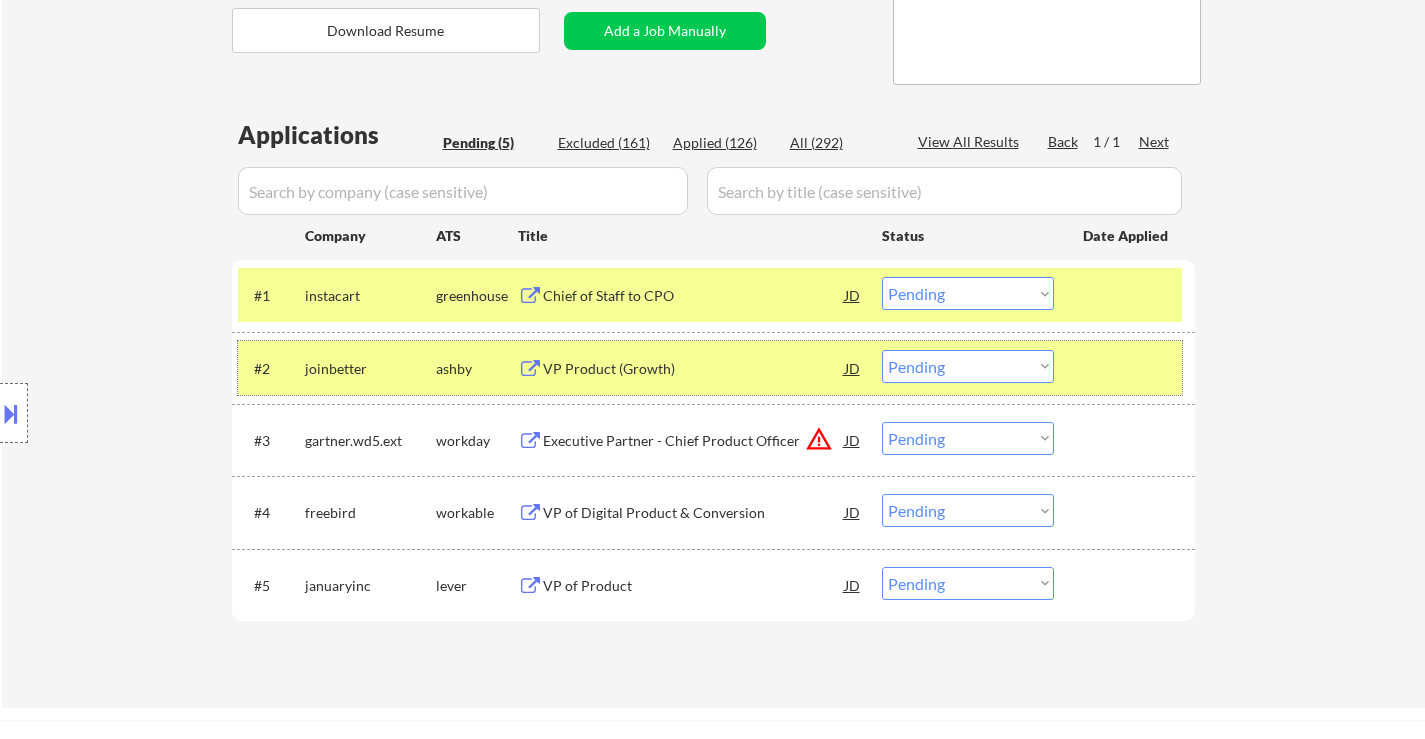 click at bounding box center (1127, 368) 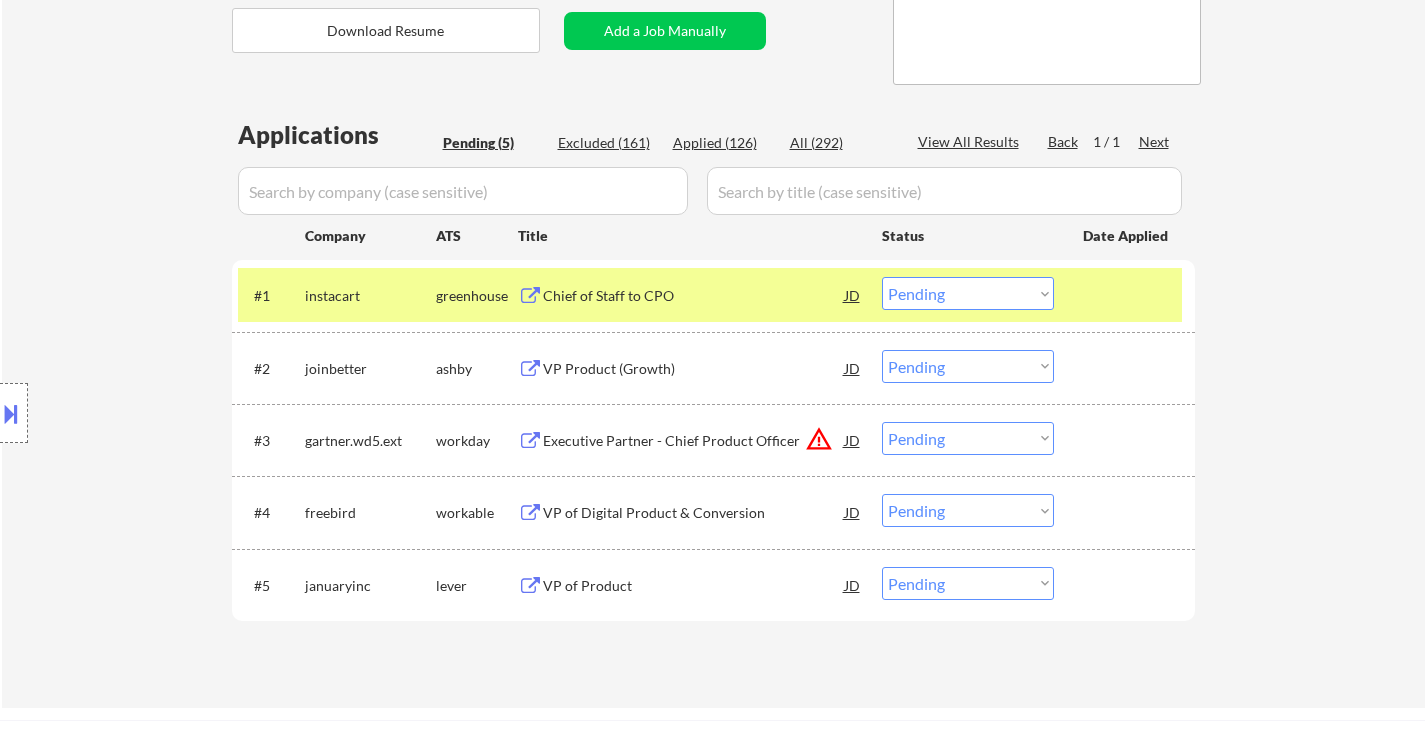 click on "#2 joinbetter ashby VP Product (Growth) JD Choose an option... Pending Applied Excluded (Questions) Excluded (Expired) Excluded (Location) Excluded (Bad Match) Excluded (Blocklist) Excluded (Salary) Excluded (Other)" at bounding box center [710, 368] 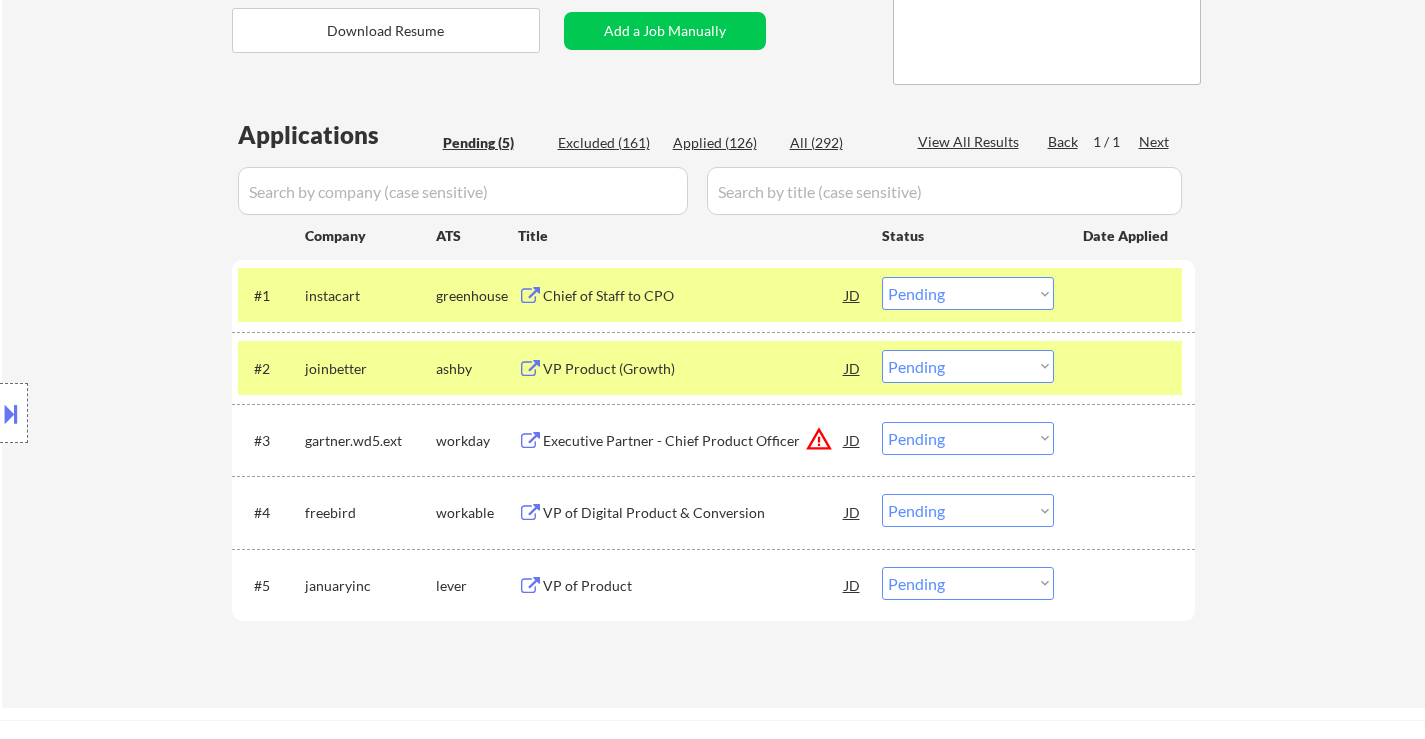 click on "VP Product (Growth)" at bounding box center [694, 368] 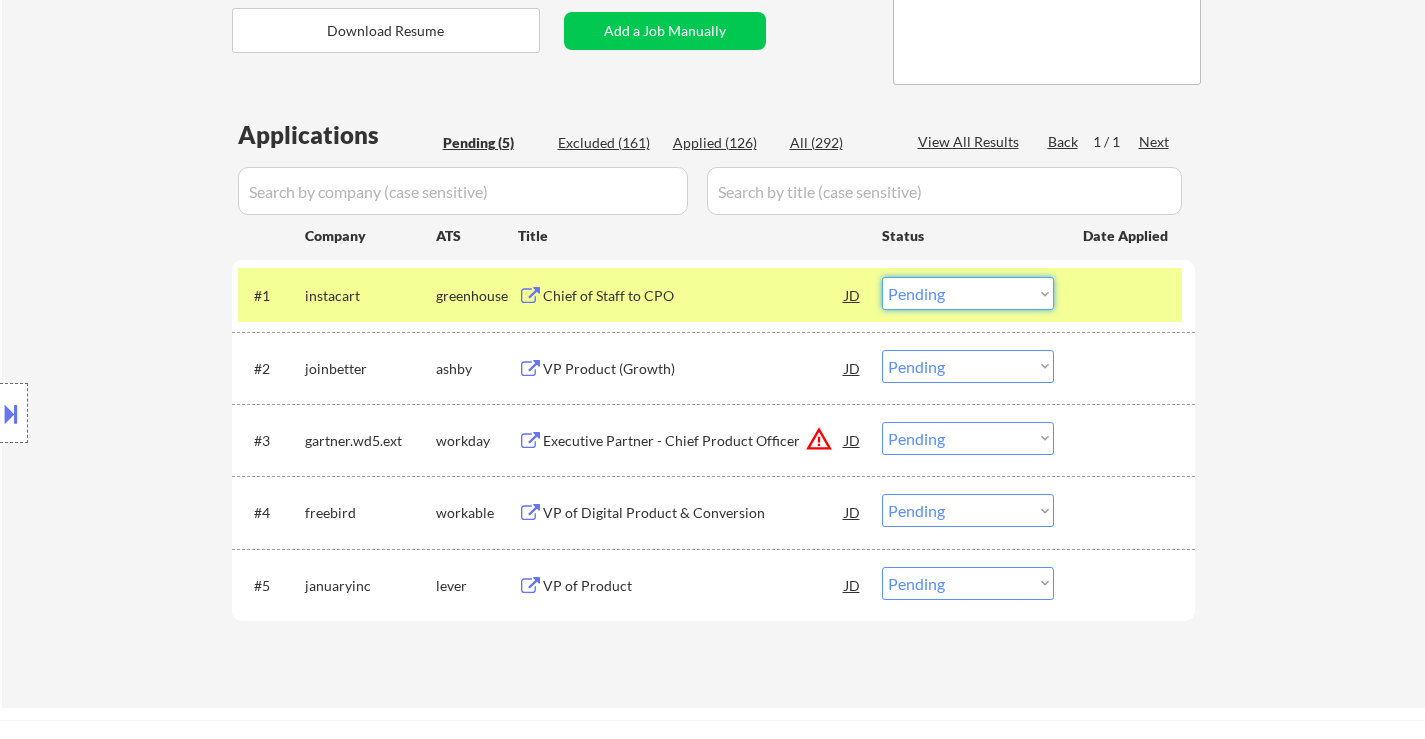 click on "Choose an option... Pending Applied Excluded (Questions) Excluded (Expired) Excluded (Location) Excluded (Bad Match) Excluded (Blocklist) Excluded (Salary) Excluded (Other)" at bounding box center [968, 293] 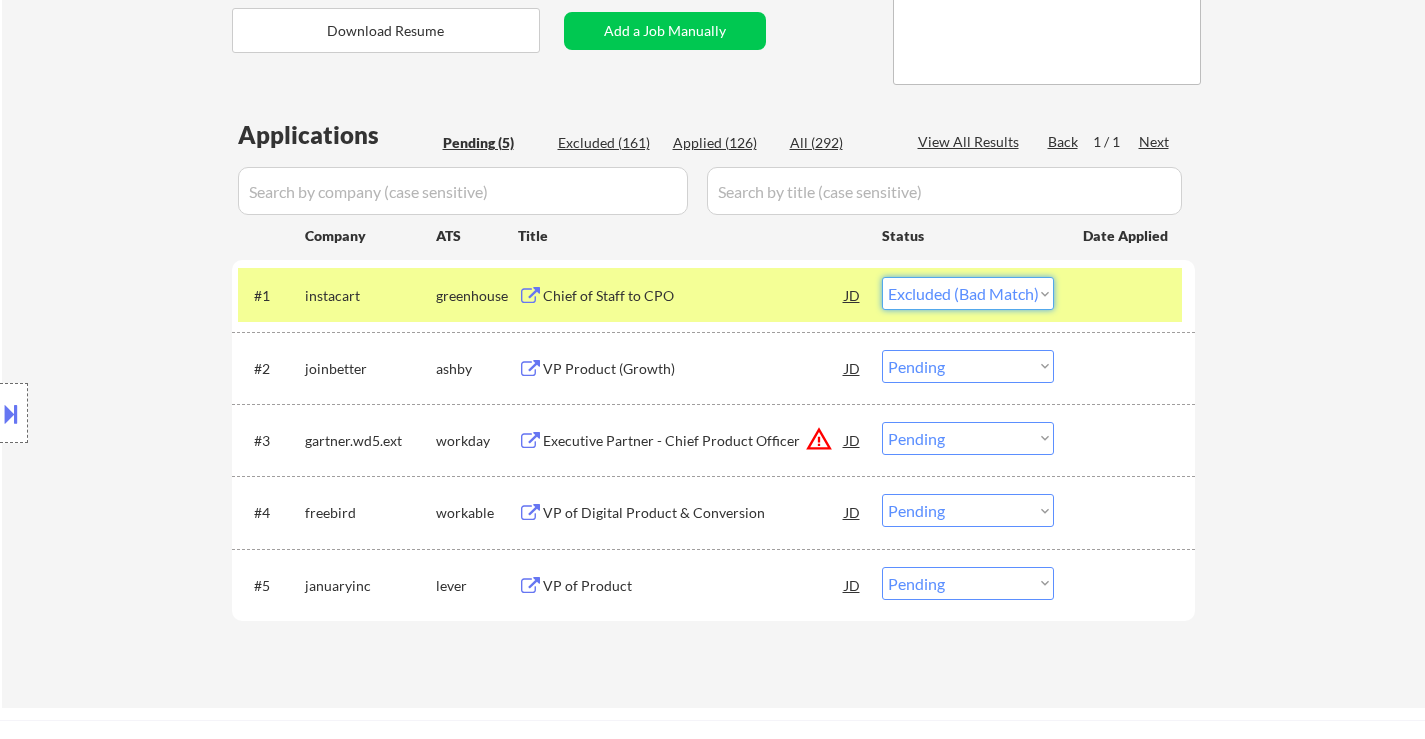 click on "Choose an option... Pending Applied Excluded (Questions) Excluded (Expired) Excluded (Location) Excluded (Bad Match) Excluded (Blocklist) Excluded (Salary) Excluded (Other)" at bounding box center [968, 293] 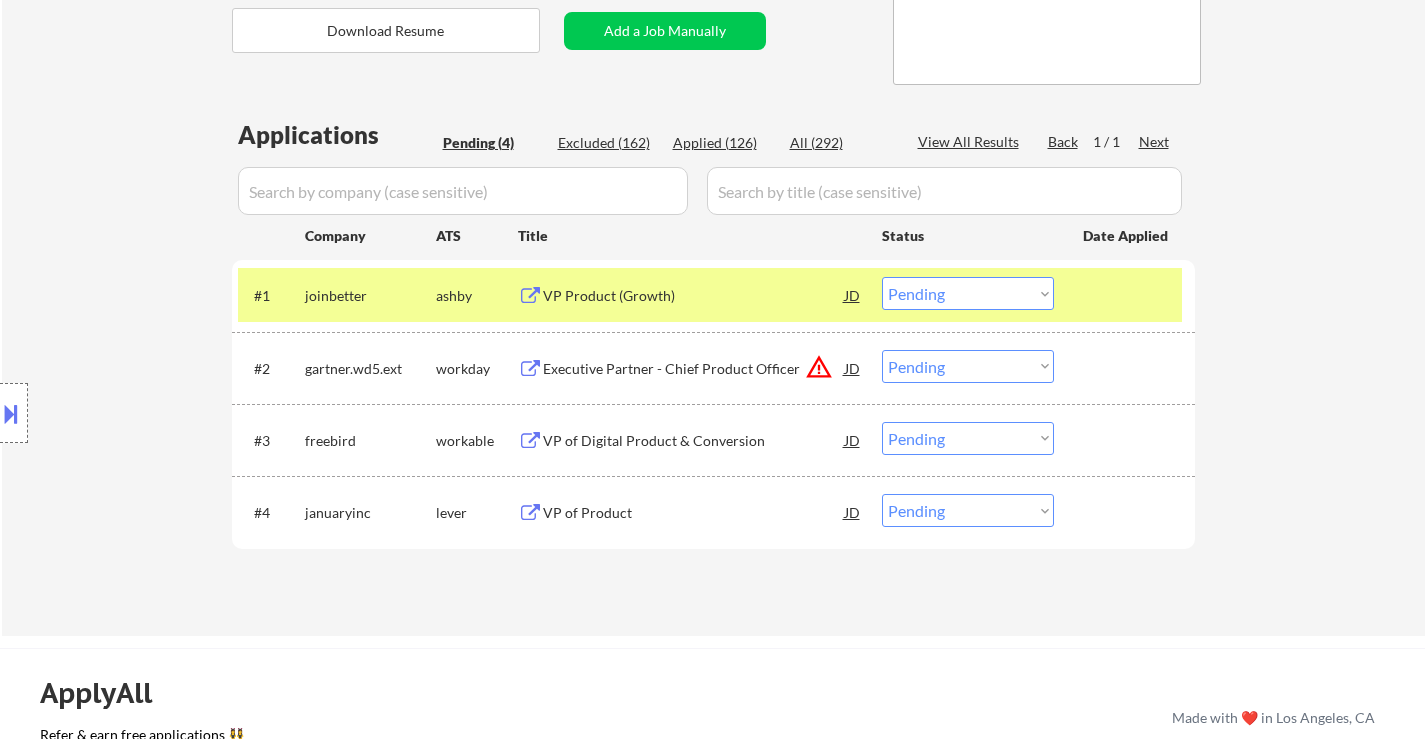 click on "Choose an option... Pending Applied Excluded (Questions) Excluded (Expired) Excluded (Location) Excluded (Bad Match) Excluded (Blocklist) Excluded (Salary) Excluded (Other)" at bounding box center (968, 293) 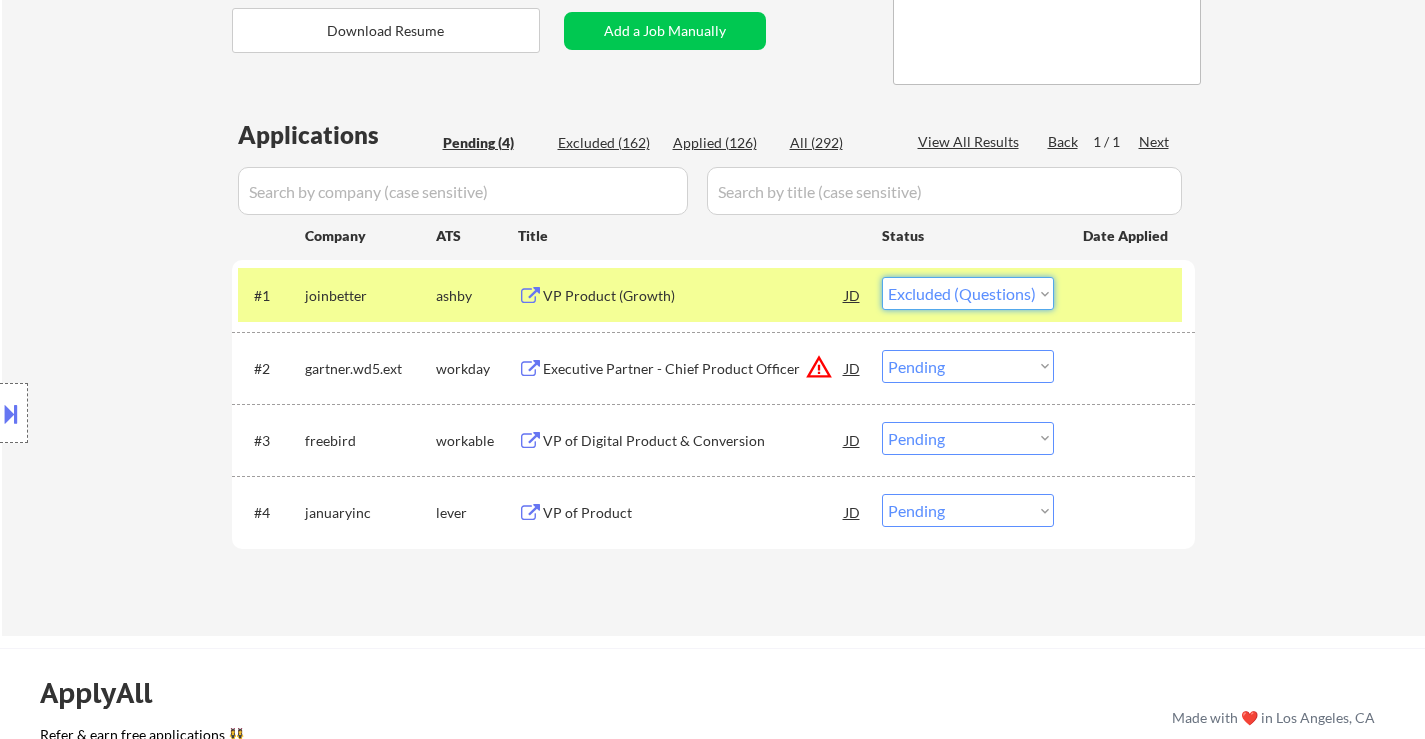 click on "Choose an option... Pending Applied Excluded (Questions) Excluded (Expired) Excluded (Location) Excluded (Bad Match) Excluded (Blocklist) Excluded (Salary) Excluded (Other)" at bounding box center (968, 293) 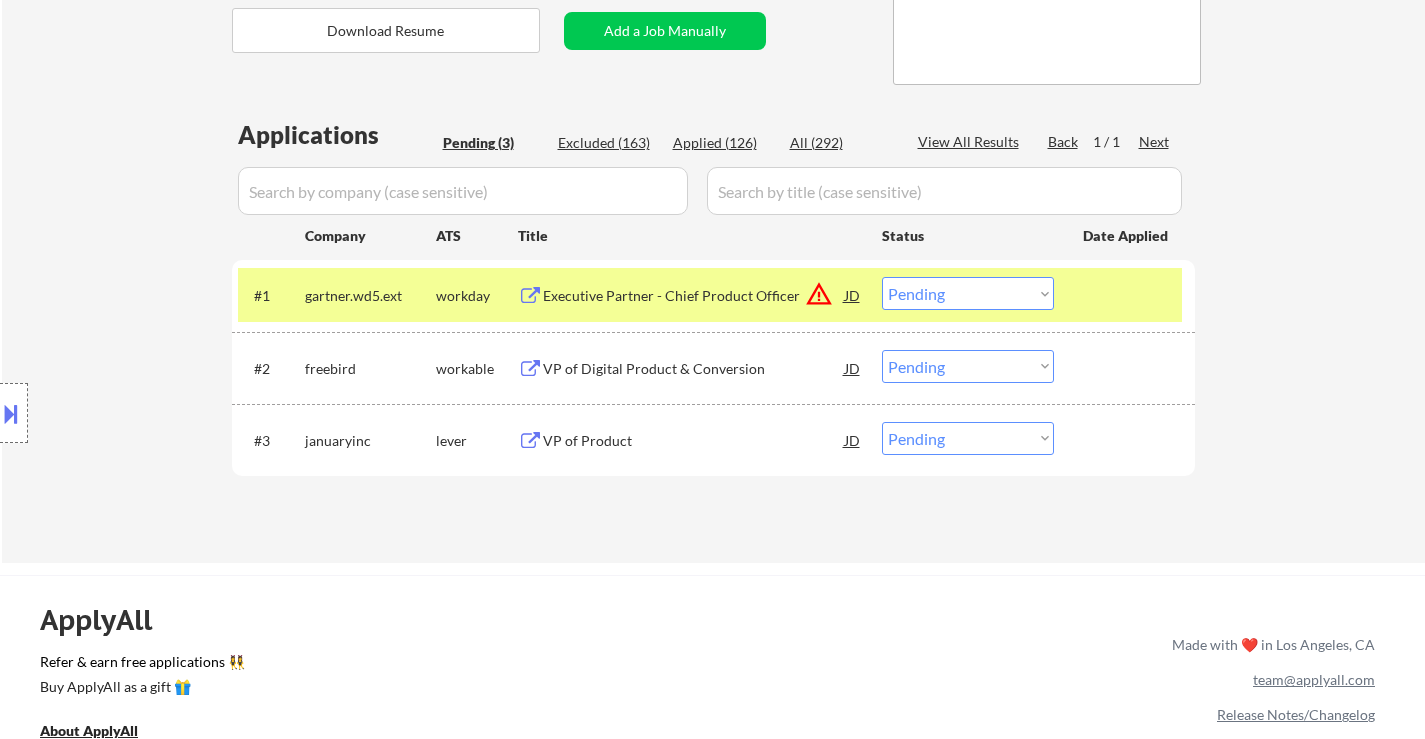 click on "Executive Partner - Chief Product Officer" at bounding box center (694, 296) 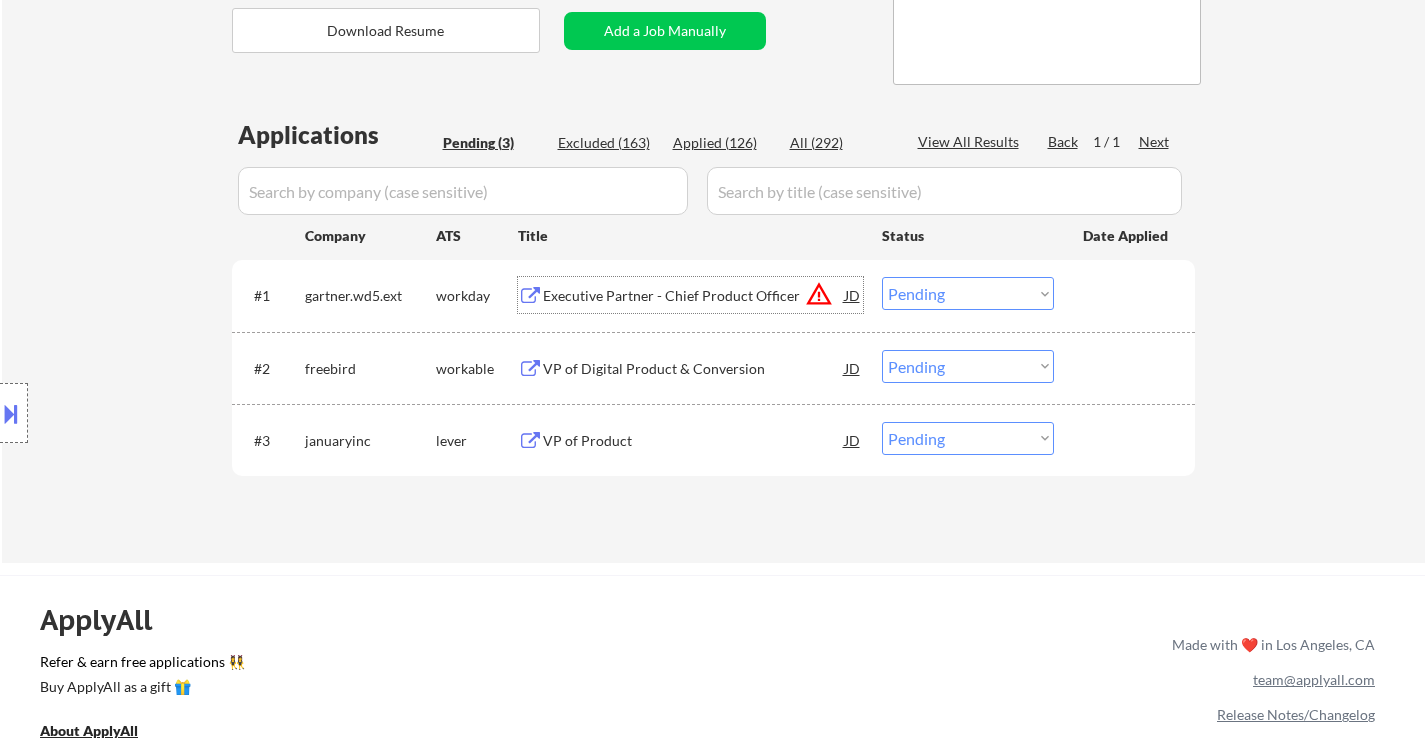 click on "Choose an option... Pending Applied Excluded (Questions) Excluded (Expired) Excluded (Location) Excluded (Bad Match) Excluded (Blocklist) Excluded (Salary) Excluded (Other)" at bounding box center [968, 293] 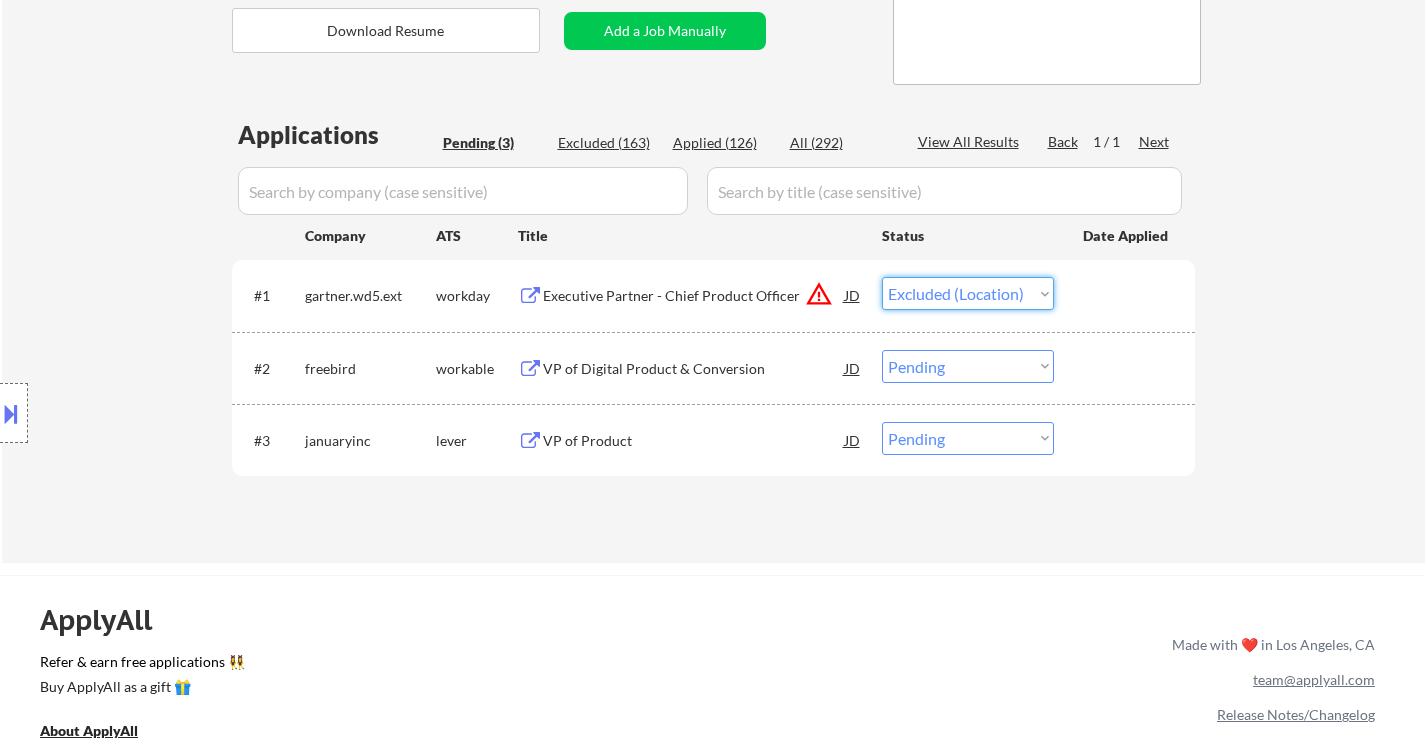click on "Choose an option... Pending Applied Excluded (Questions) Excluded (Expired) Excluded (Location) Excluded (Bad Match) Excluded (Blocklist) Excluded (Salary) Excluded (Other)" at bounding box center (968, 293) 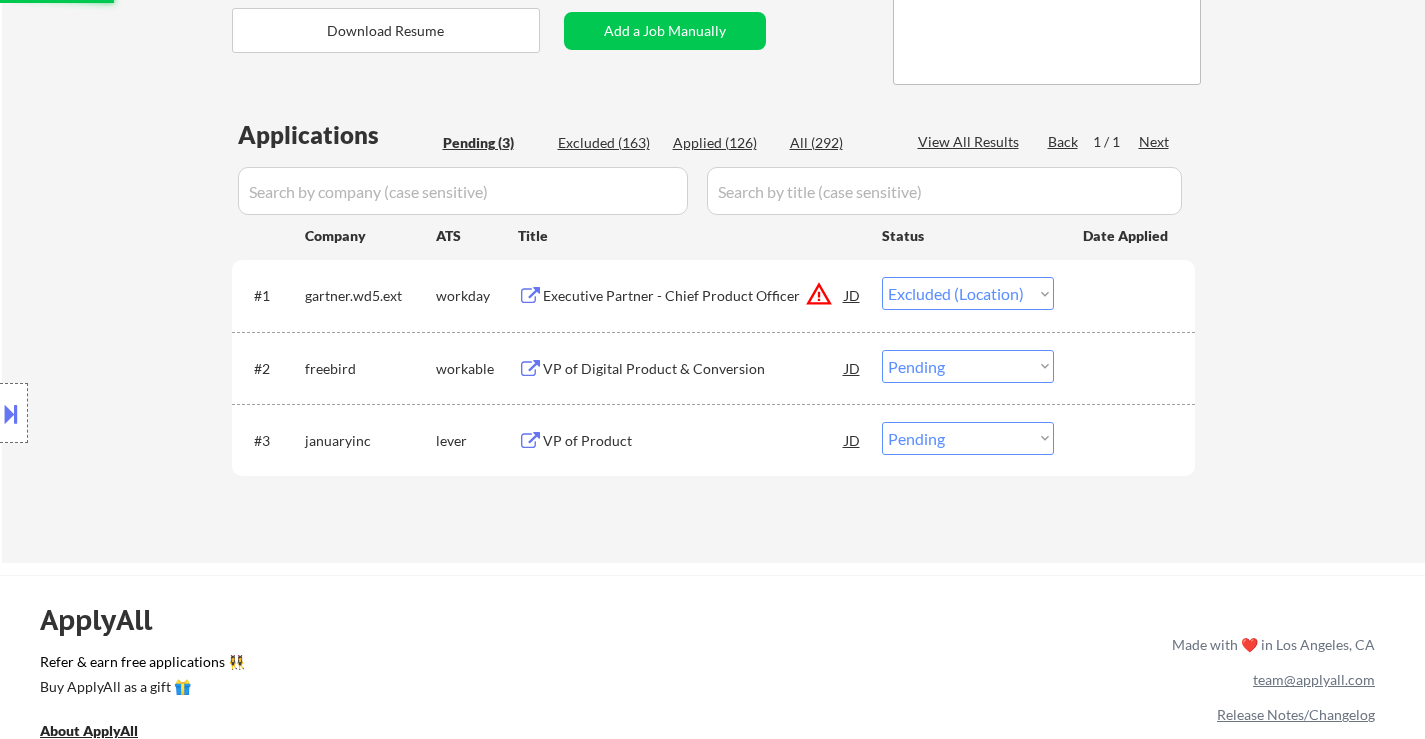click on "VP of Digital Product & Conversion" at bounding box center [694, 368] 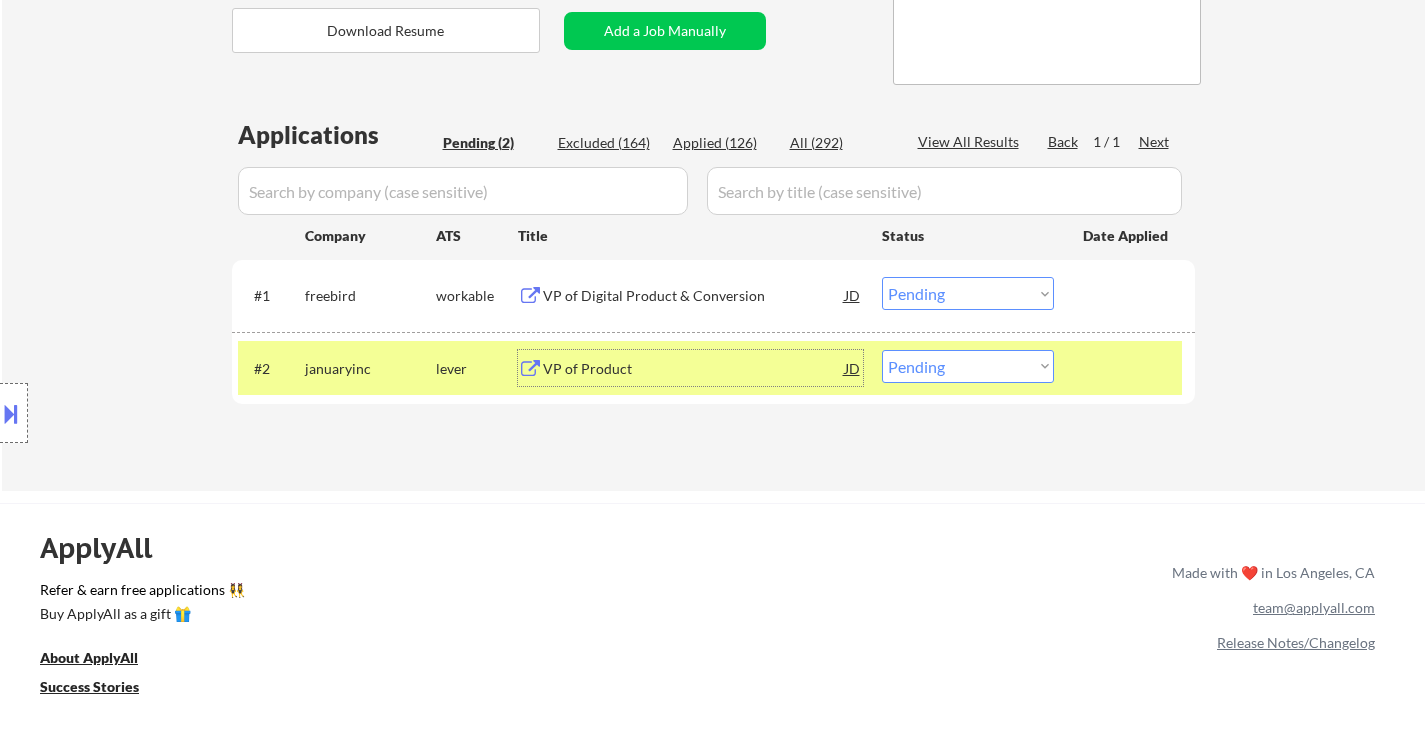 click on "VP of Product" at bounding box center [694, 369] 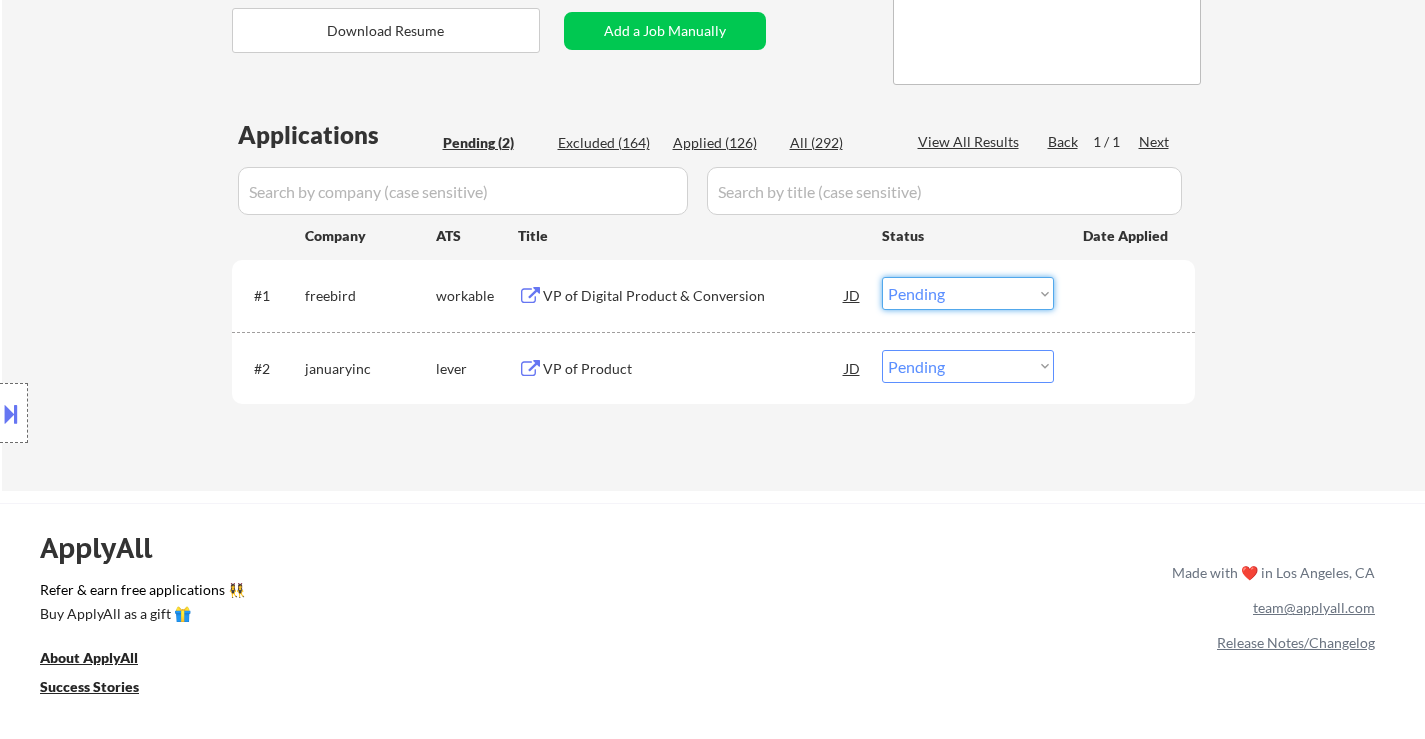 click on "Choose an option... Pending Applied Excluded (Questions) Excluded (Expired) Excluded (Location) Excluded (Bad Match) Excluded (Blocklist) Excluded (Salary) Excluded (Other)" at bounding box center [968, 293] 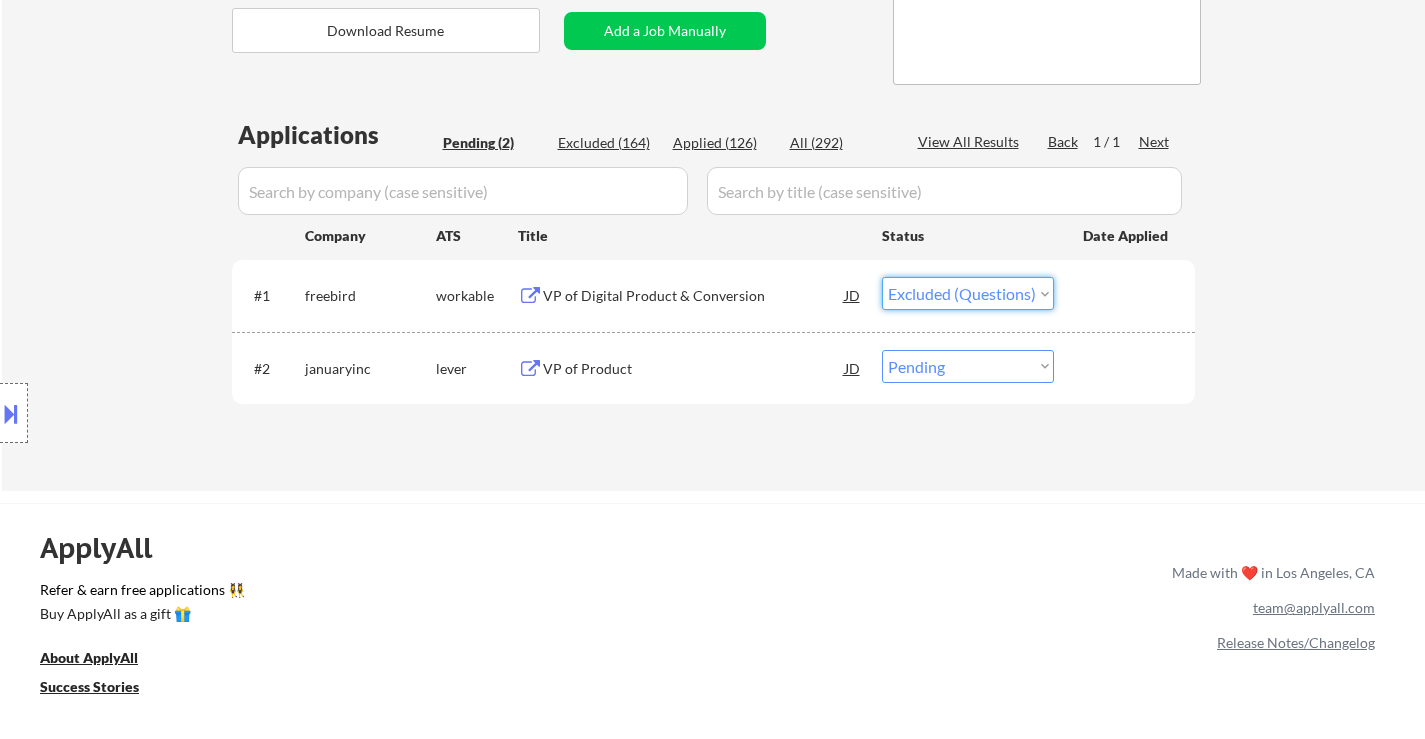 click on "Choose an option... Pending Applied Excluded (Questions) Excluded (Expired) Excluded (Location) Excluded (Bad Match) Excluded (Blocklist) Excluded (Salary) Excluded (Other)" at bounding box center (968, 293) 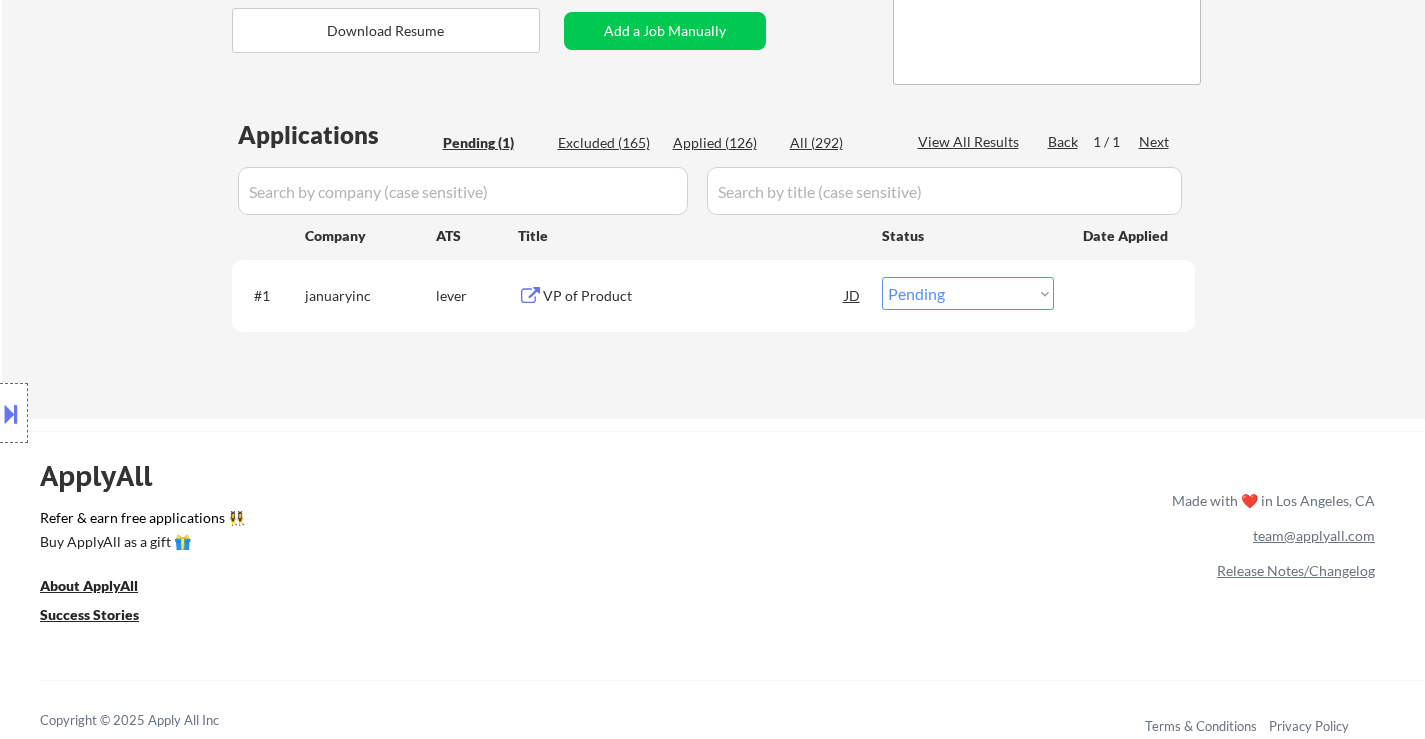 click on "Choose an option... Pending Applied Excluded (Questions) Excluded (Expired) Excluded (Location) Excluded (Bad Match) Excluded (Blocklist) Excluded (Salary) Excluded (Other)" at bounding box center (968, 293) 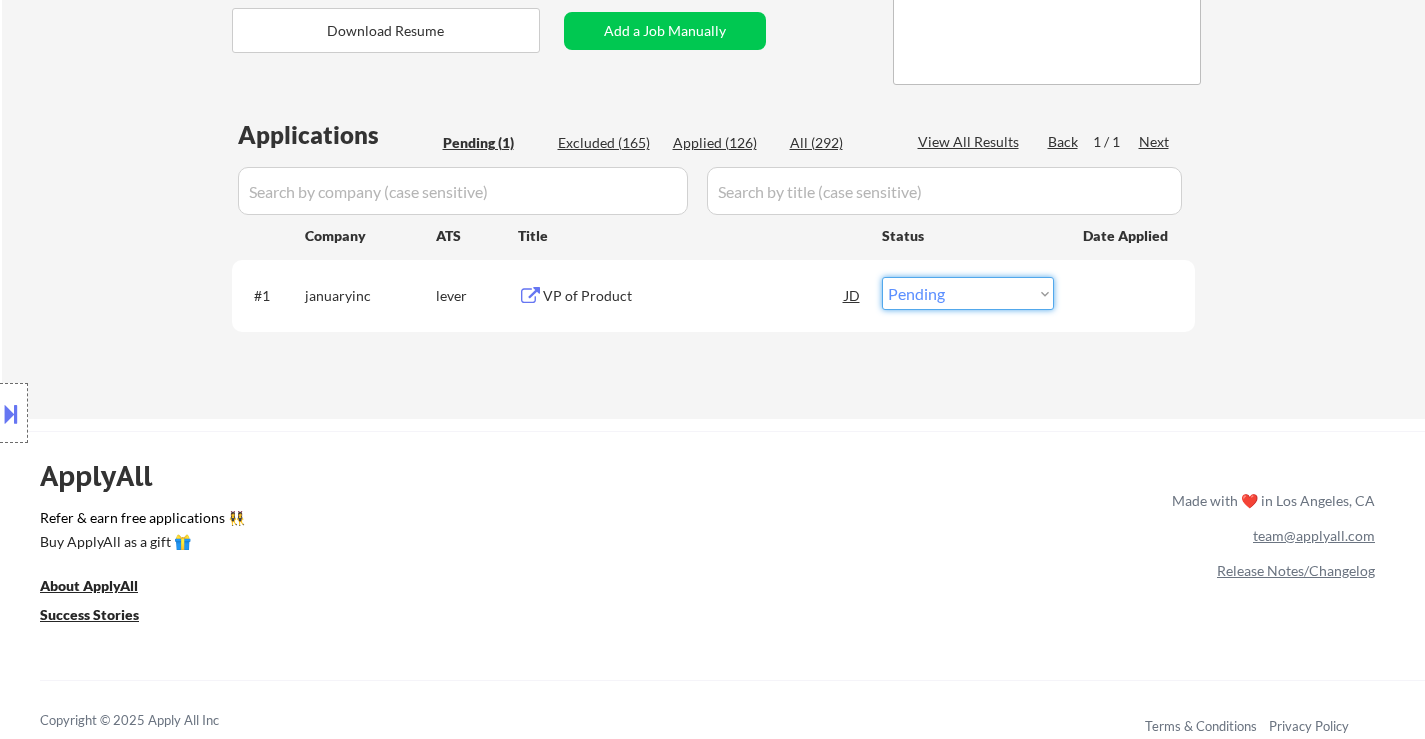 select on ""applied"" 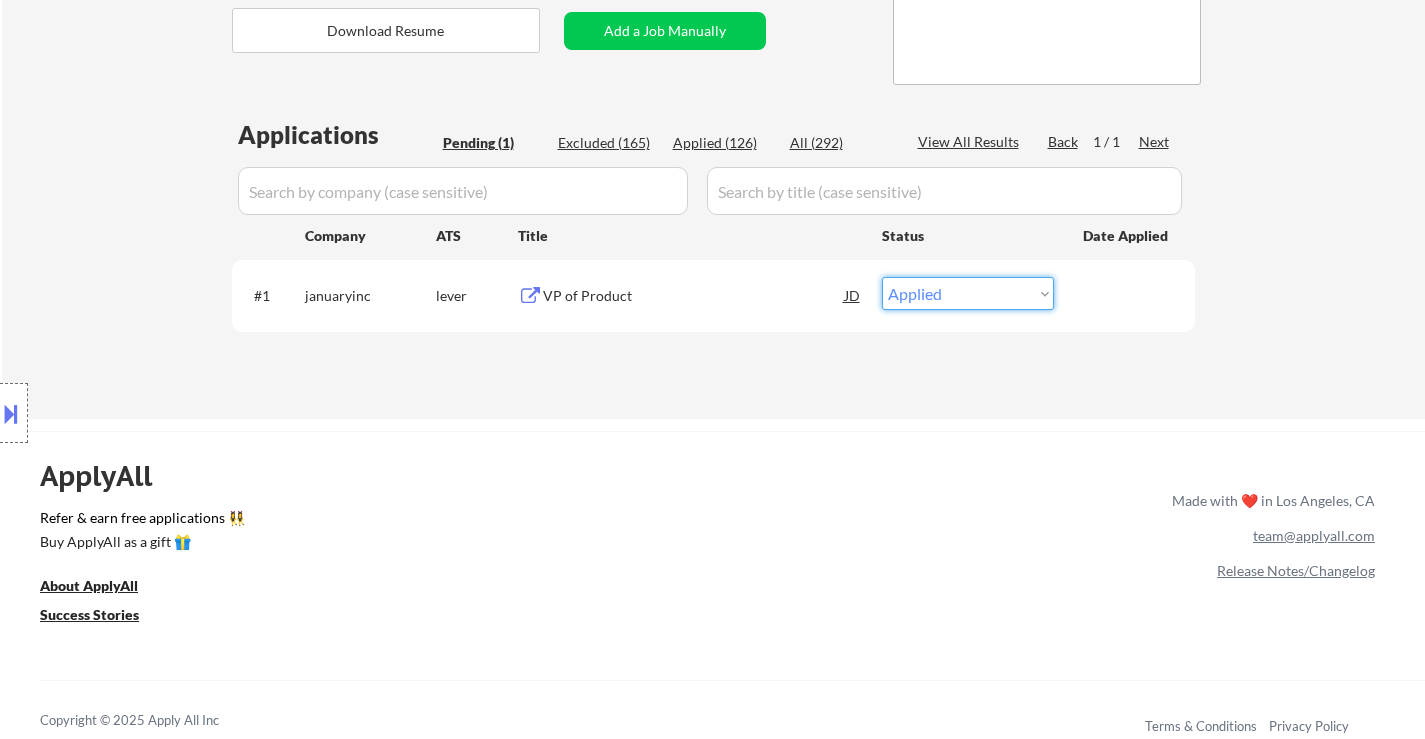 click on "Choose an option... Pending Applied Excluded (Questions) Excluded (Expired) Excluded (Location) Excluded (Bad Match) Excluded (Blocklist) Excluded (Salary) Excluded (Other)" at bounding box center [968, 293] 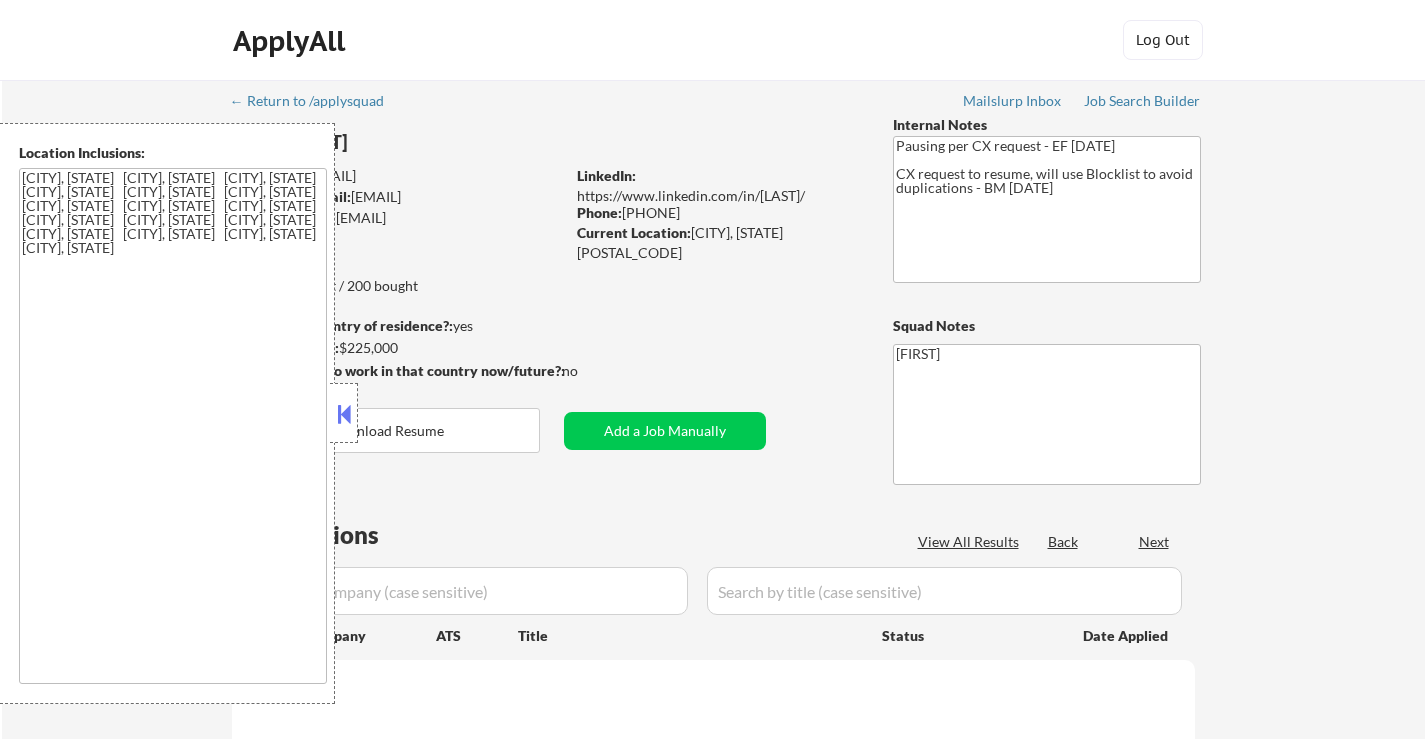 scroll, scrollTop: 0, scrollLeft: 0, axis: both 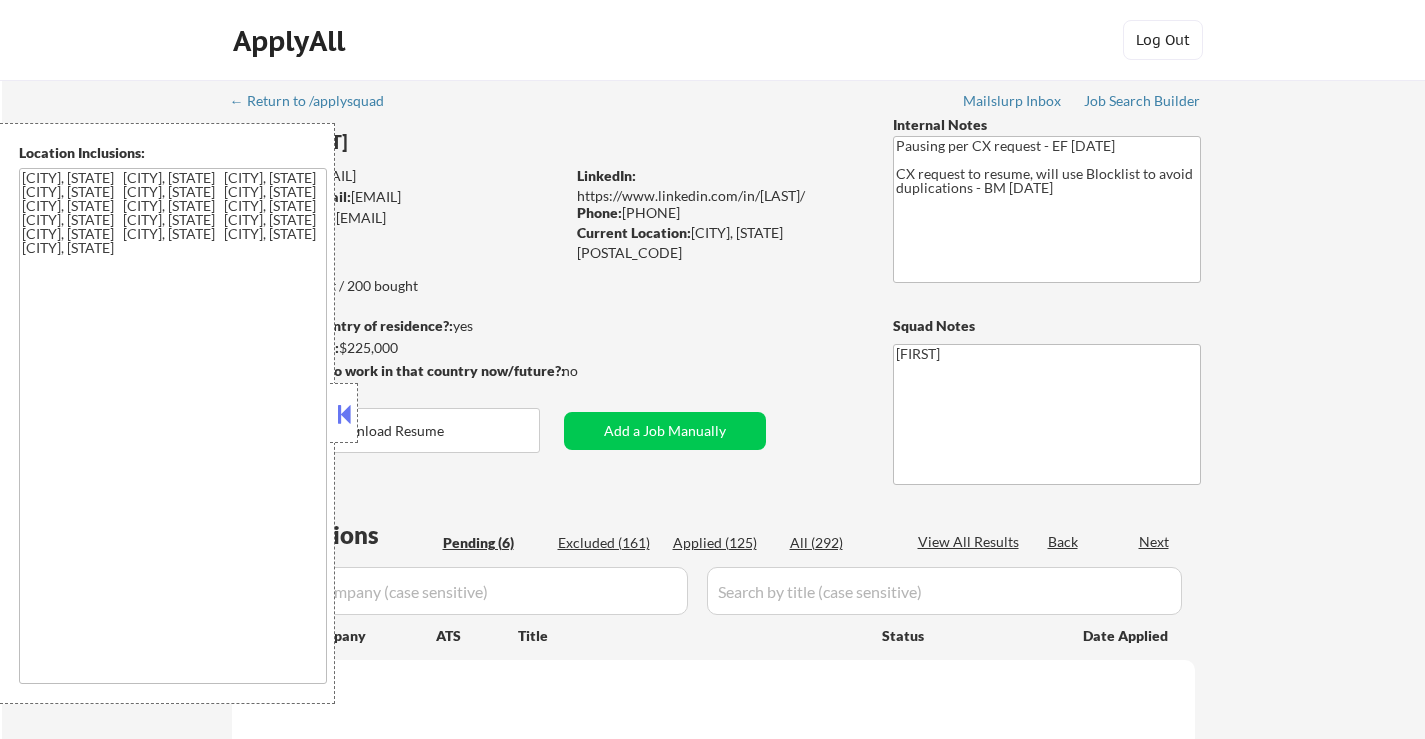 select on ""pending"" 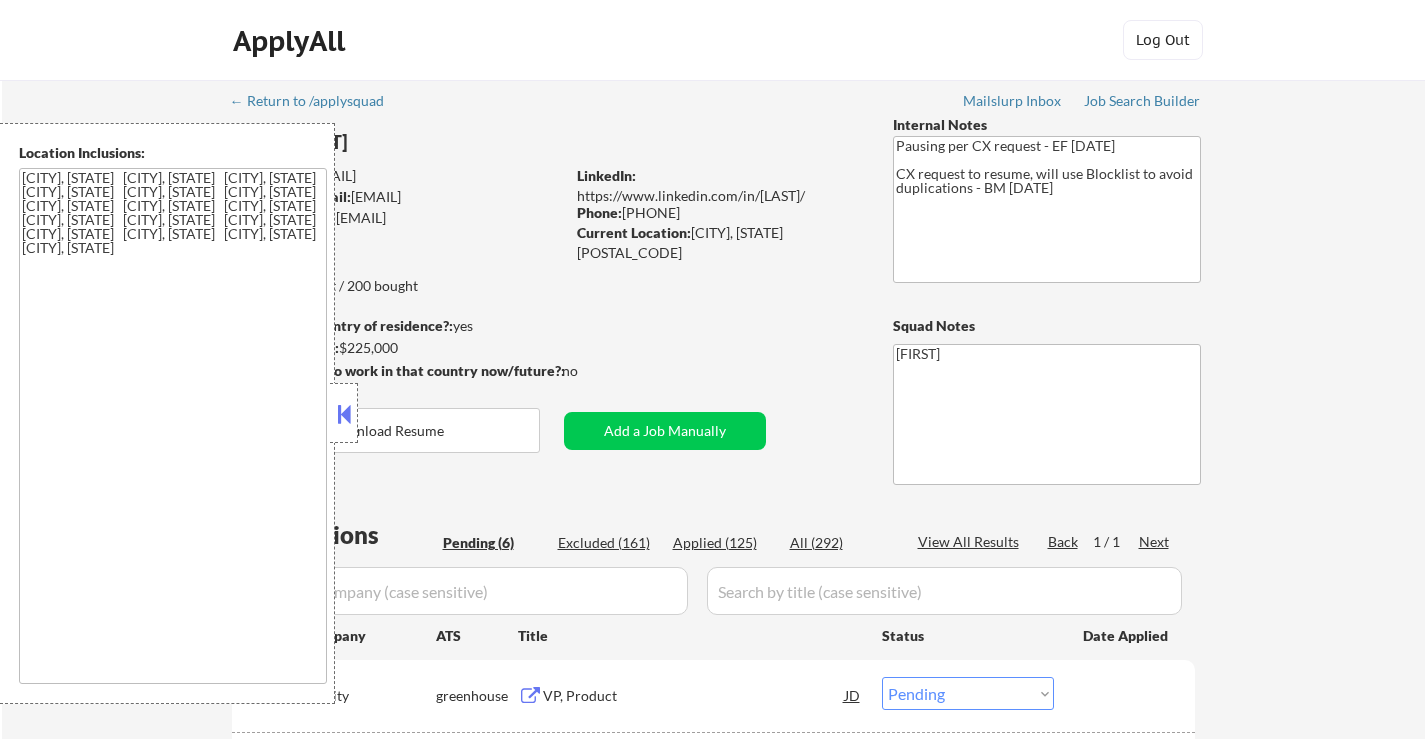 click at bounding box center (344, 414) 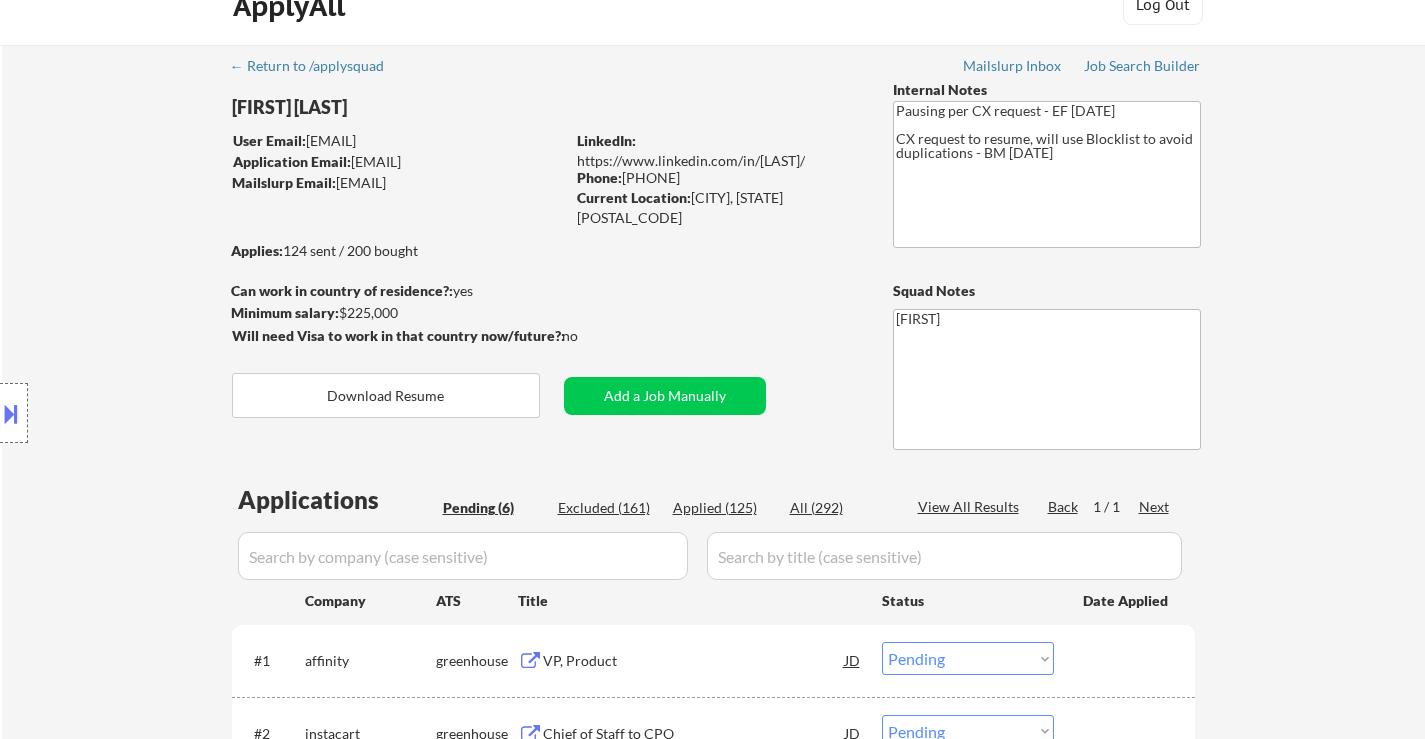 scroll, scrollTop: 0, scrollLeft: 0, axis: both 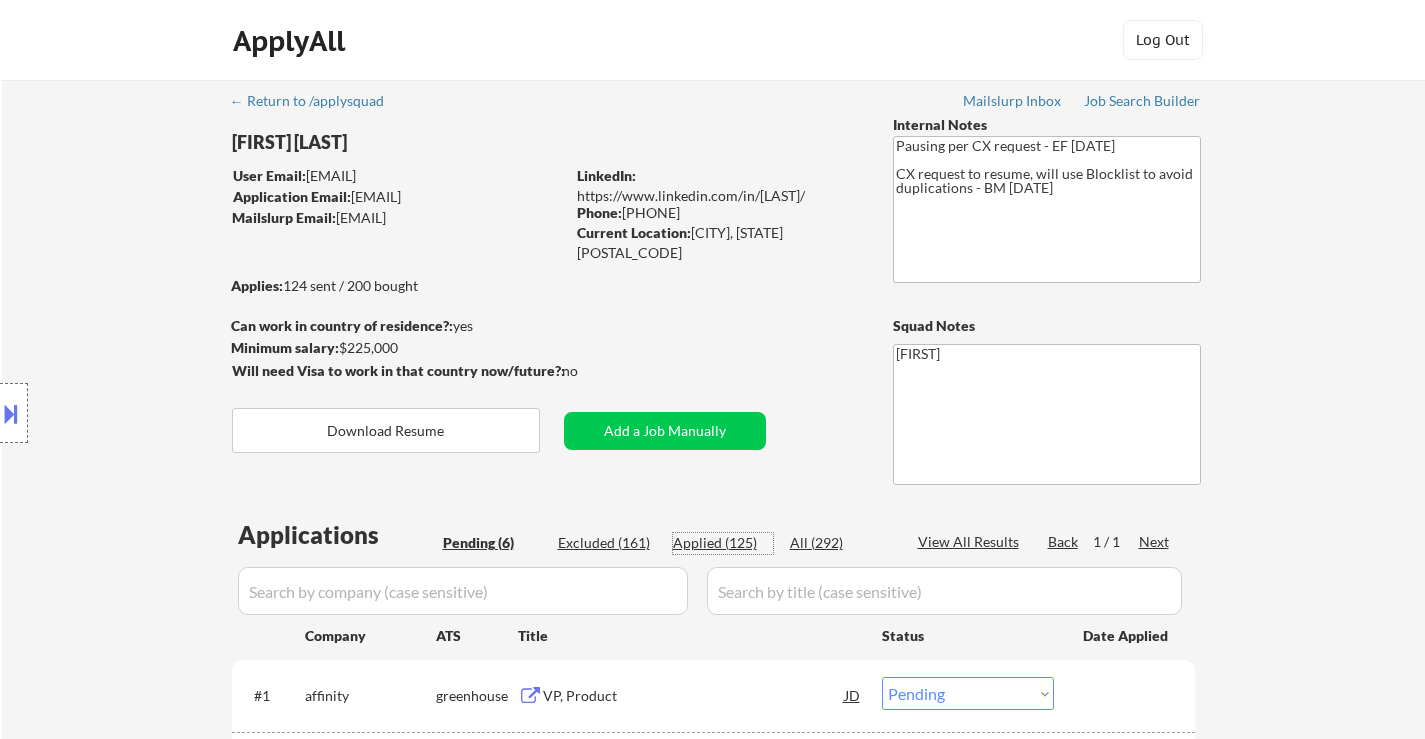 click on "Applied (125)" at bounding box center [723, 543] 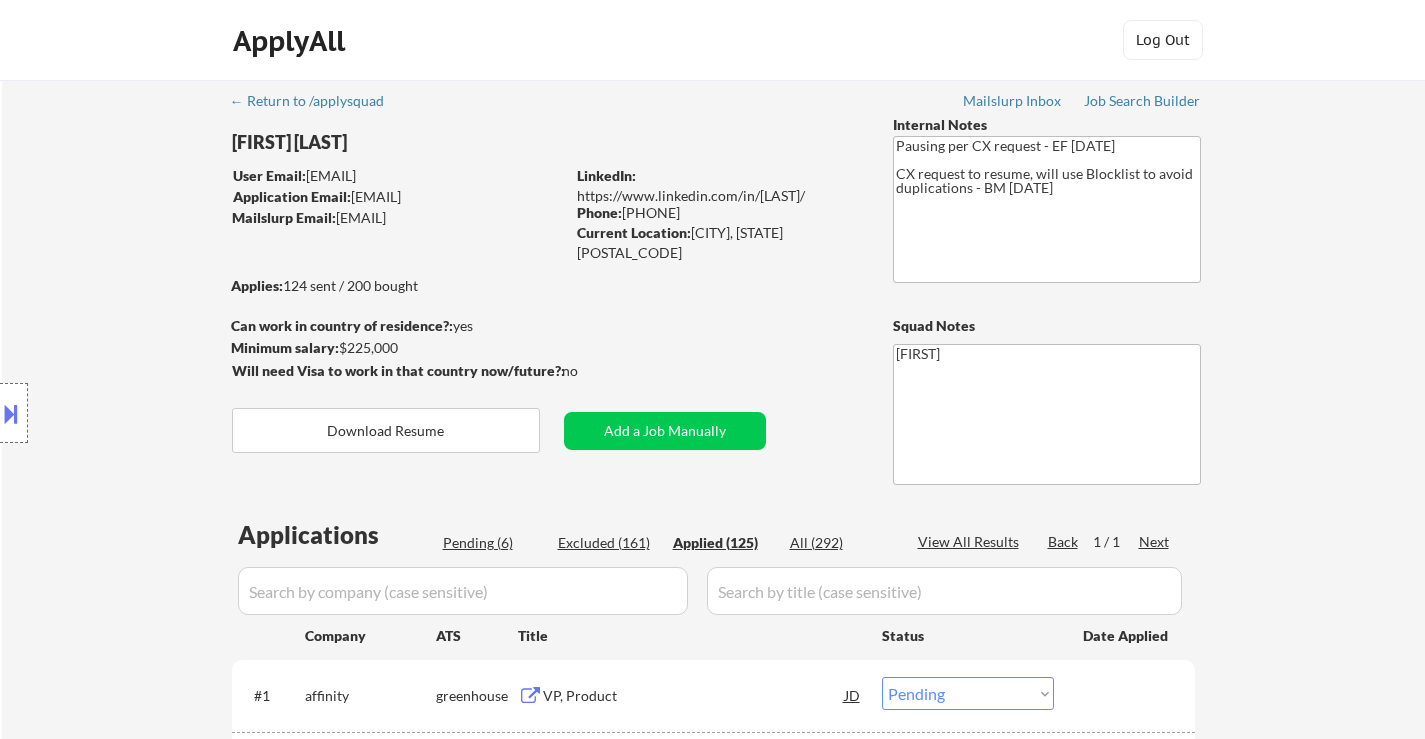 select on ""applied"" 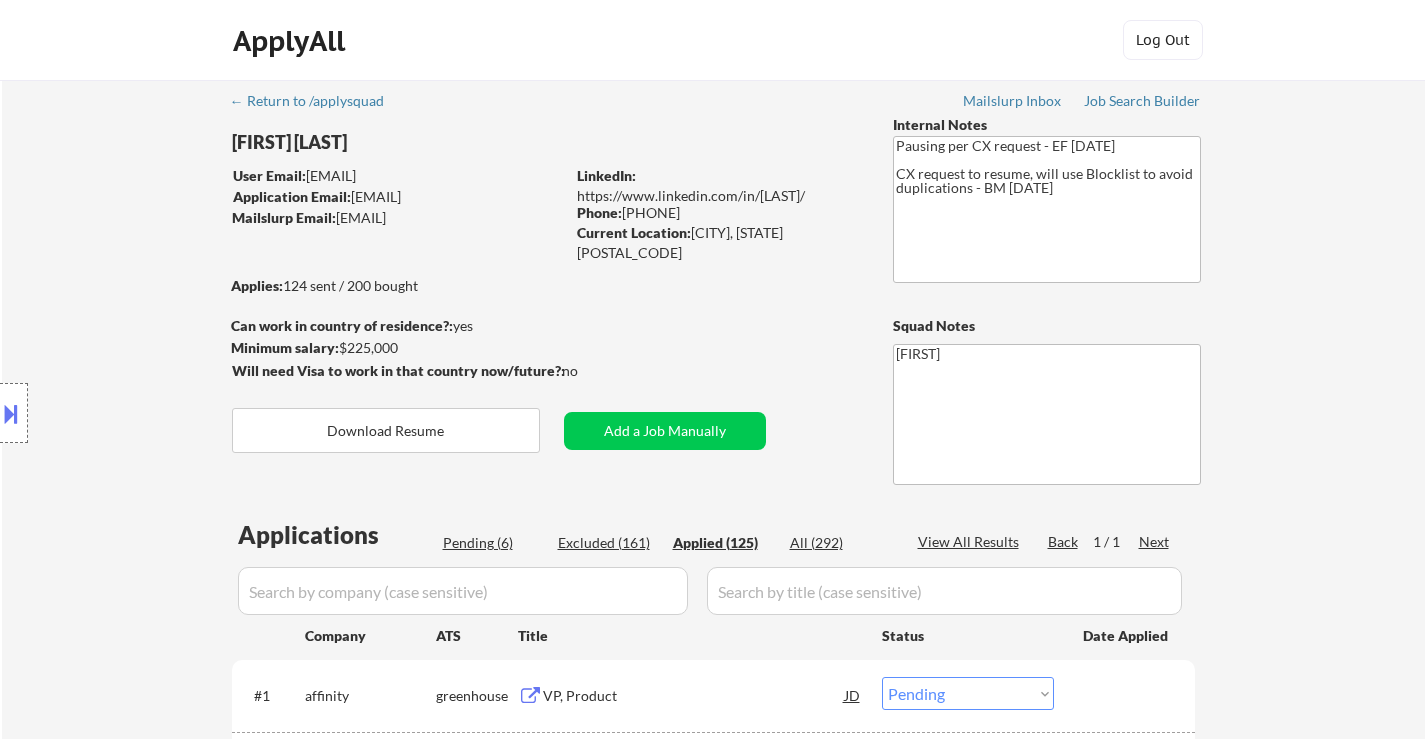 select on ""applied"" 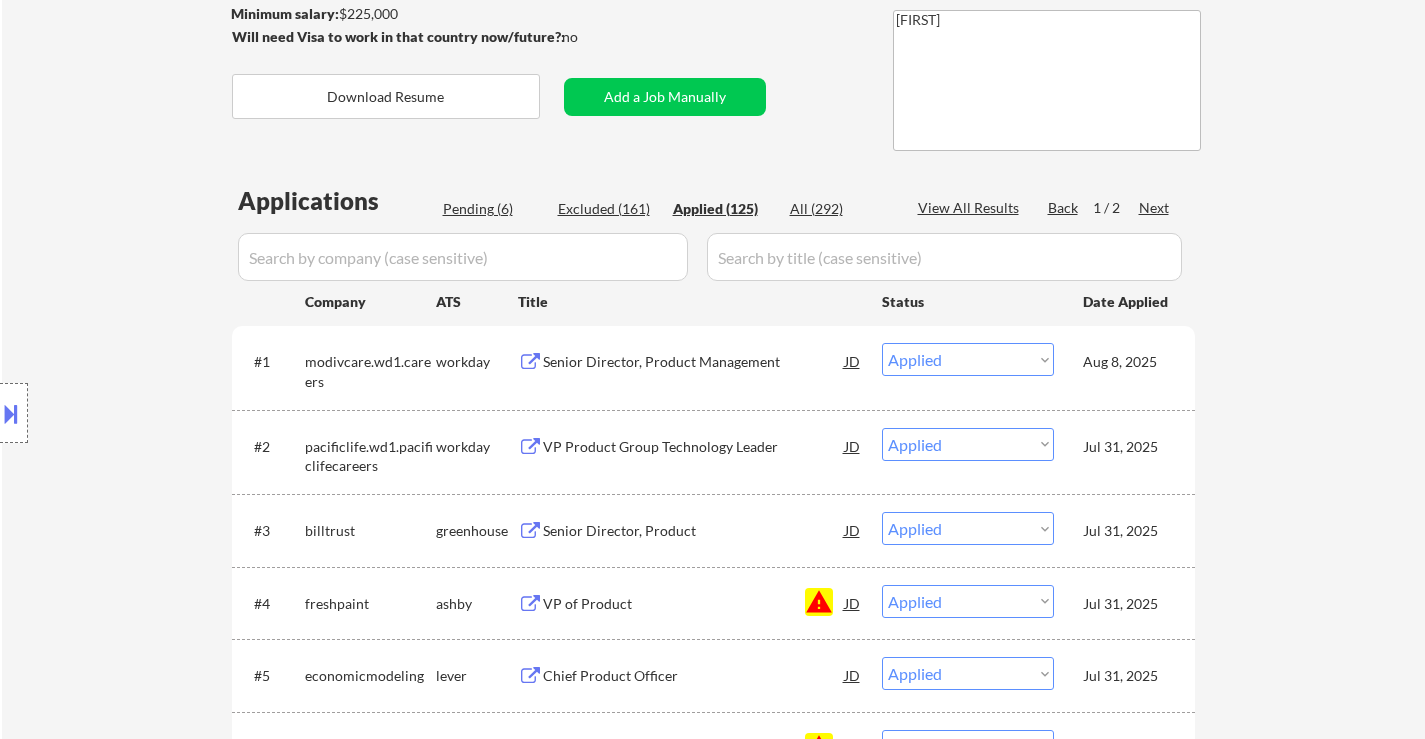 scroll, scrollTop: 300, scrollLeft: 0, axis: vertical 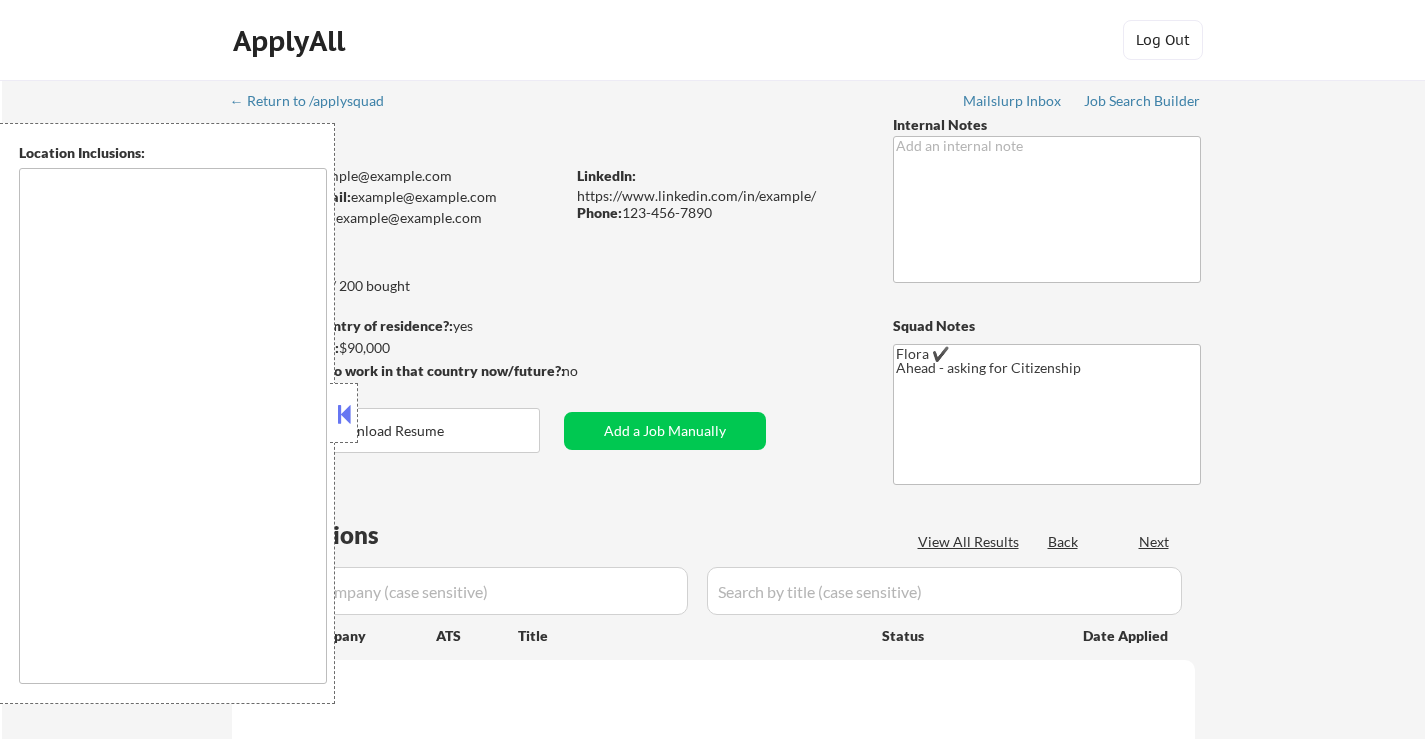 select on ""pending"" 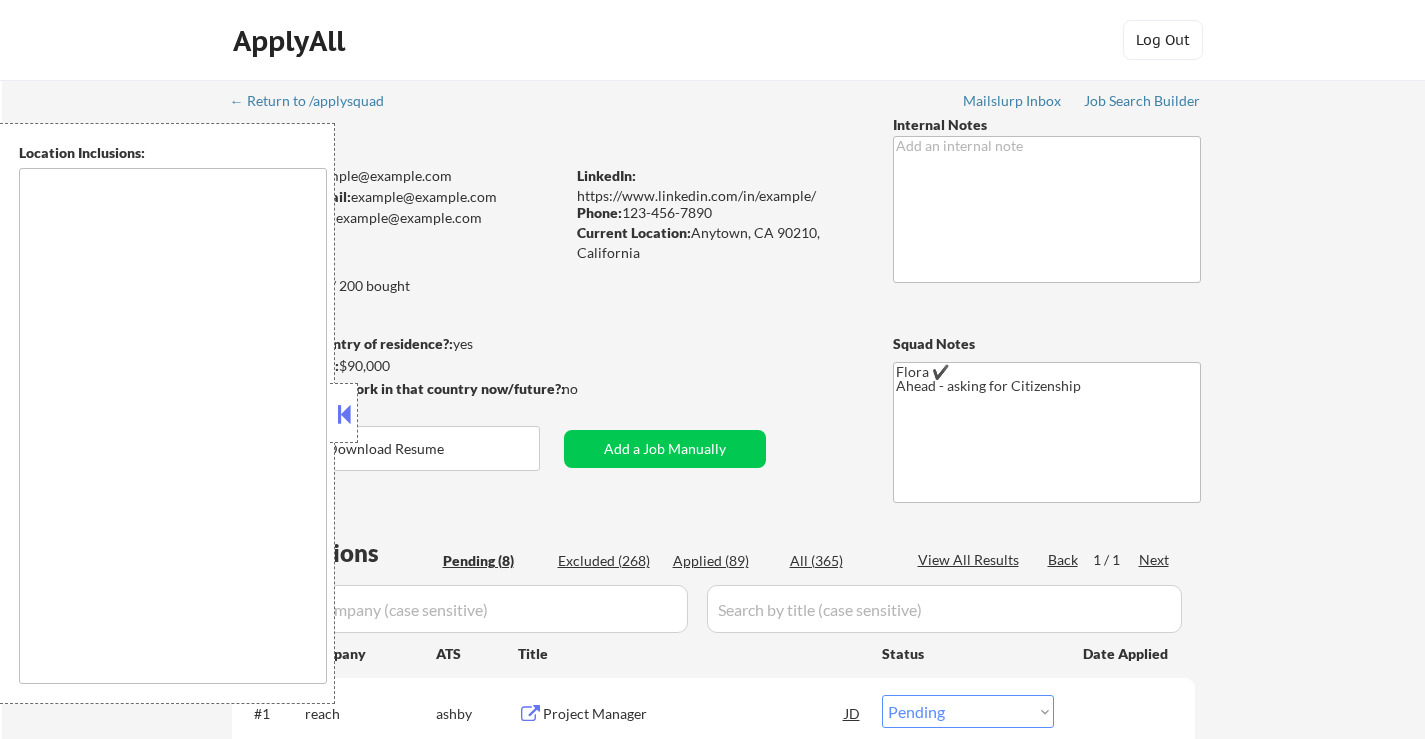 scroll, scrollTop: 0, scrollLeft: 0, axis: both 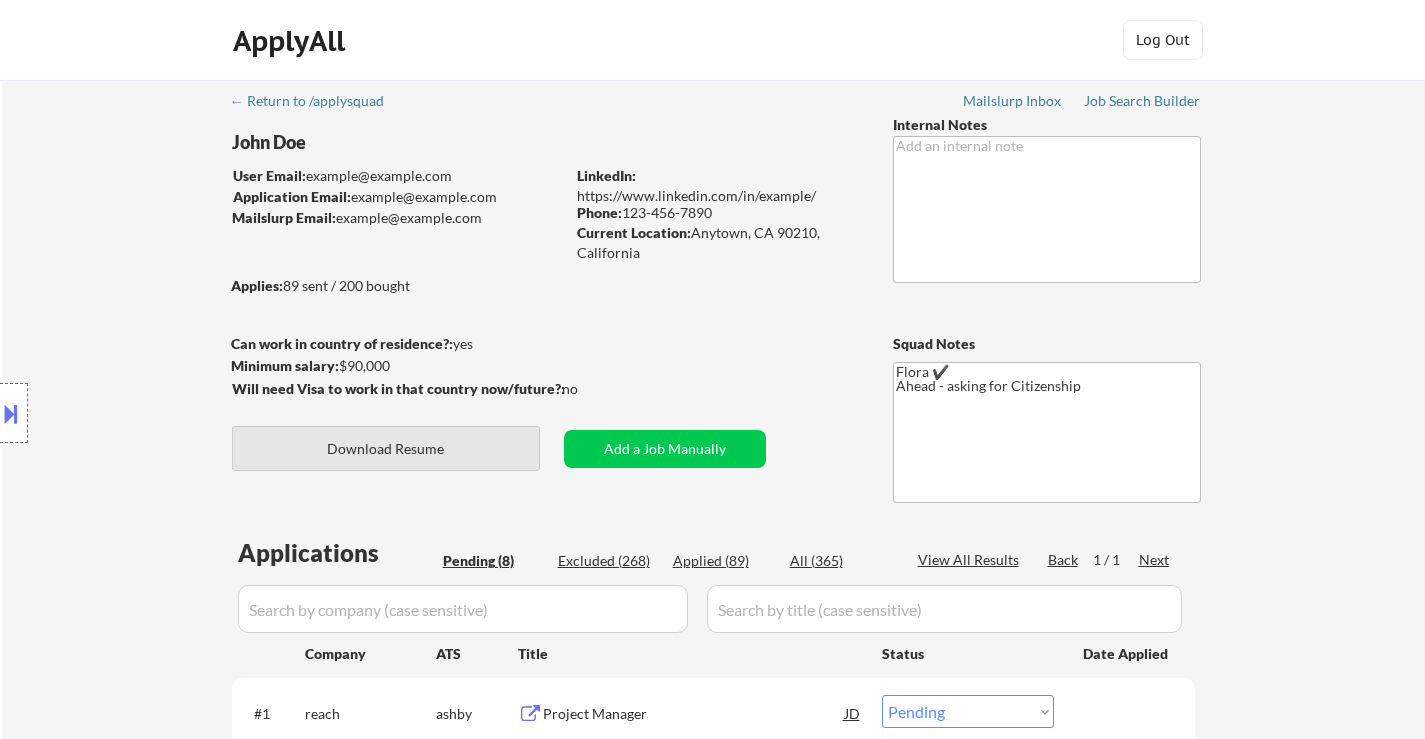 drag, startPoint x: 425, startPoint y: 442, endPoint x: 430, endPoint y: 431, distance: 12.083046 